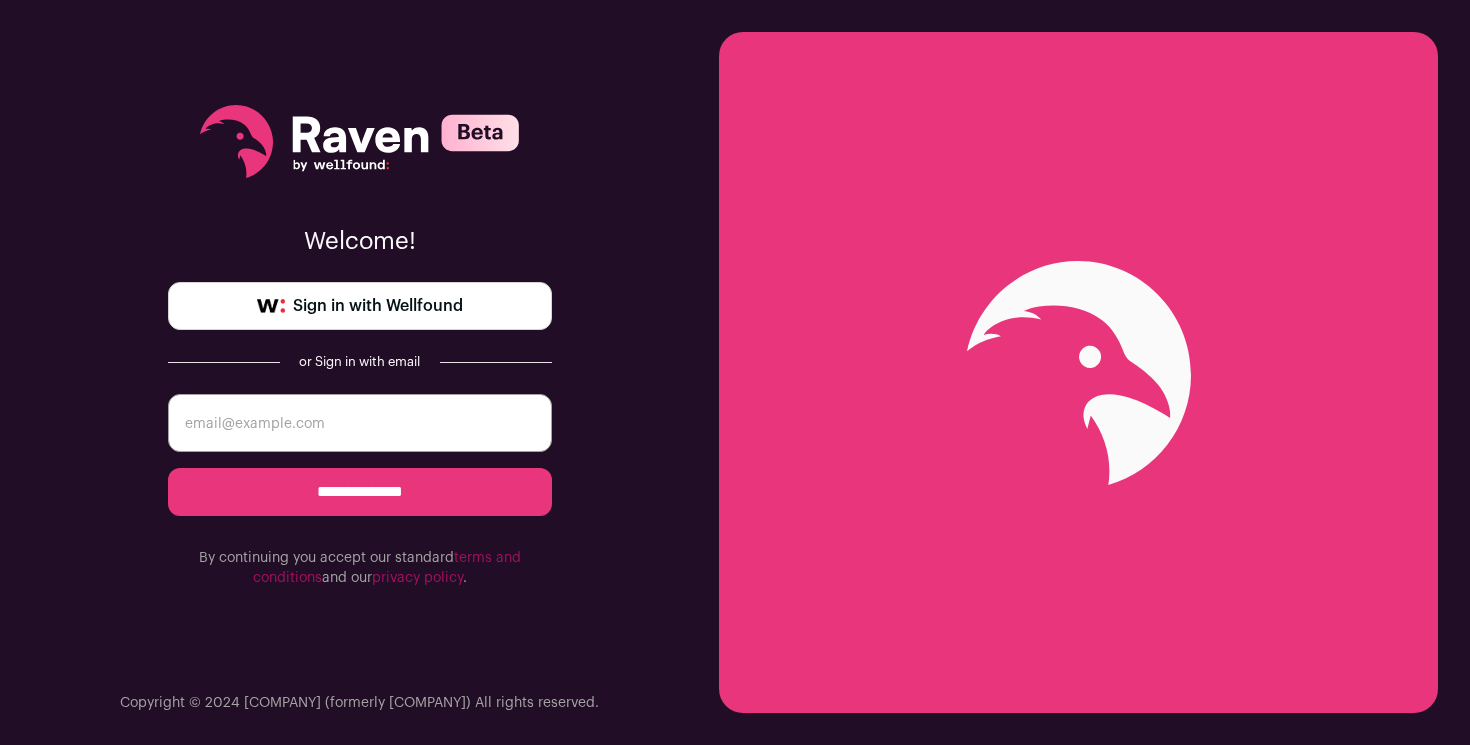scroll, scrollTop: 0, scrollLeft: 0, axis: both 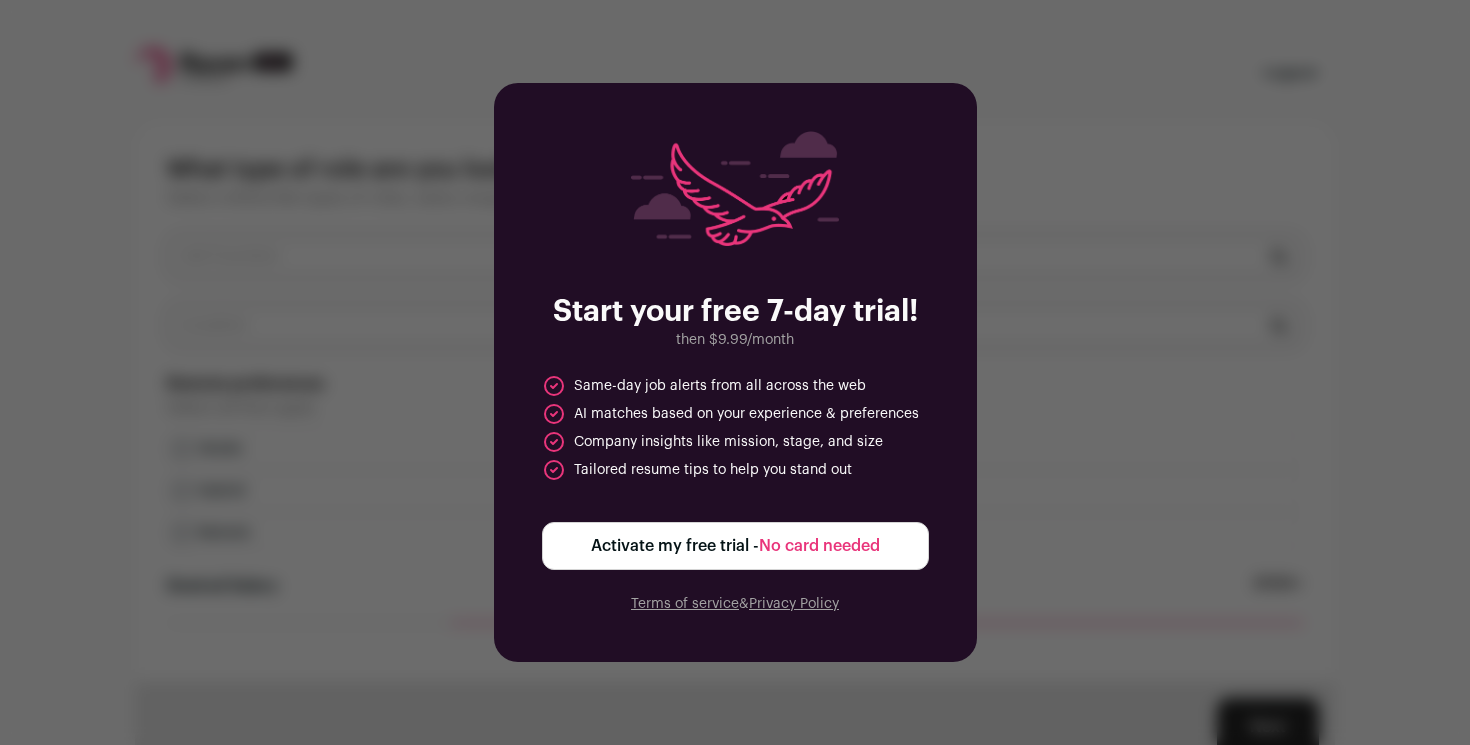 click on "Activate my free trial -
No card needed" at bounding box center (735, 546) 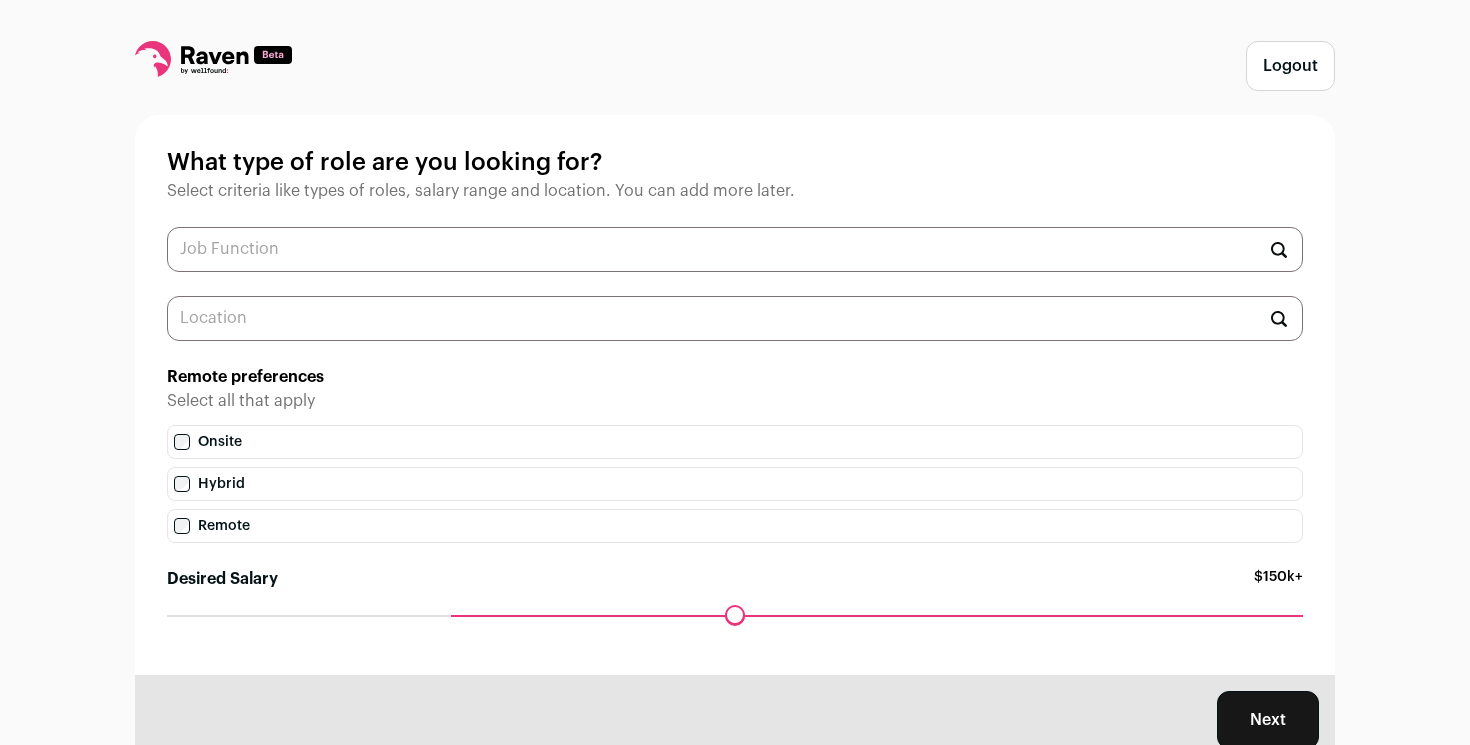 scroll, scrollTop: 0, scrollLeft: 0, axis: both 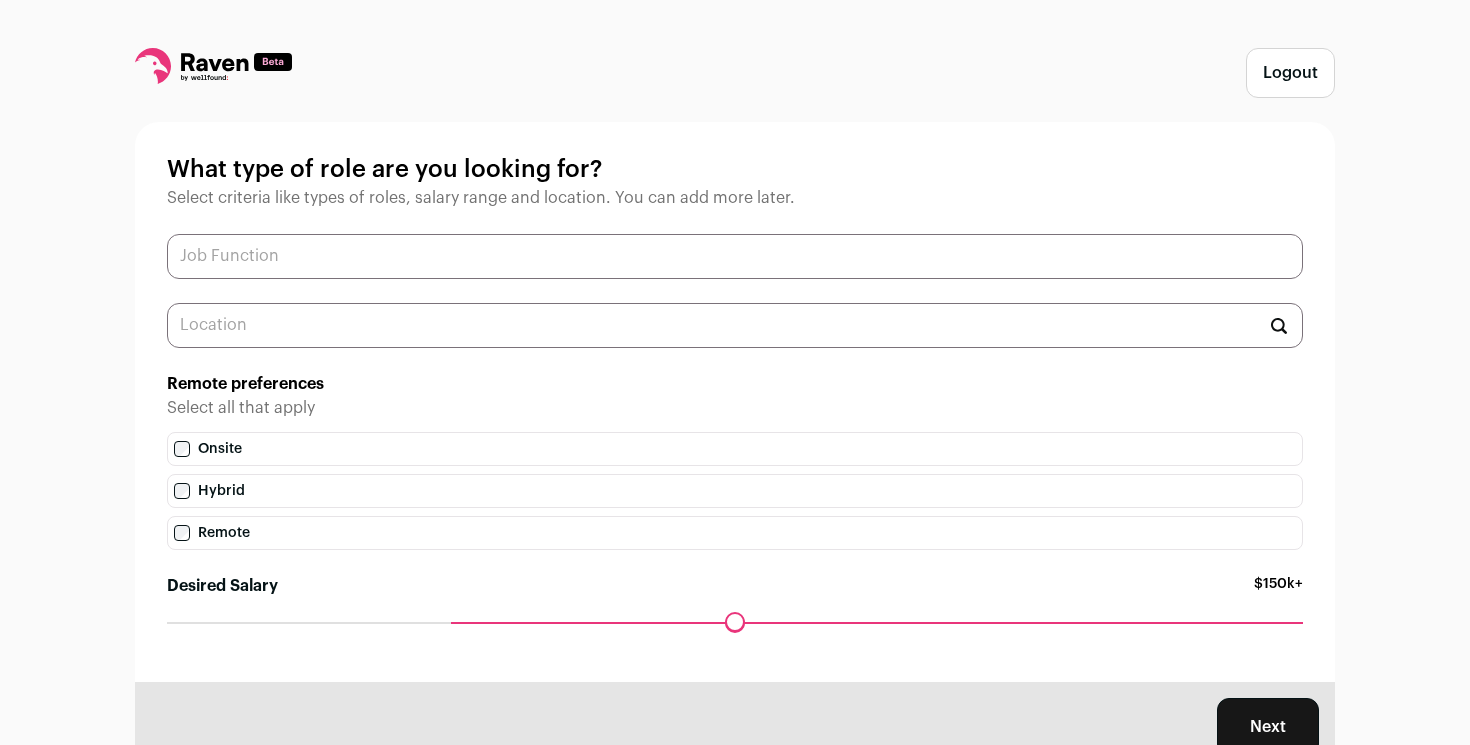 click at bounding box center (735, 256) 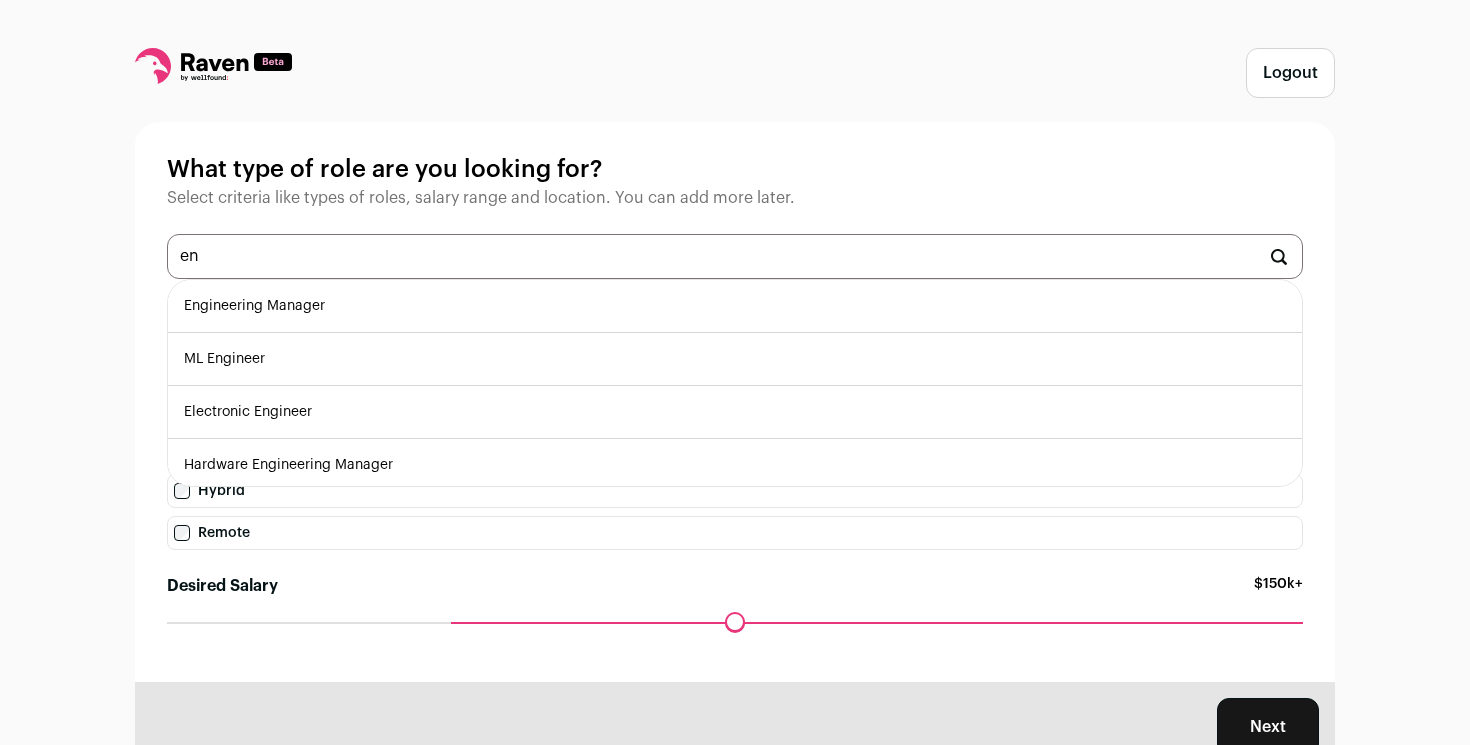 click on "Engineering Manager" at bounding box center [735, 306] 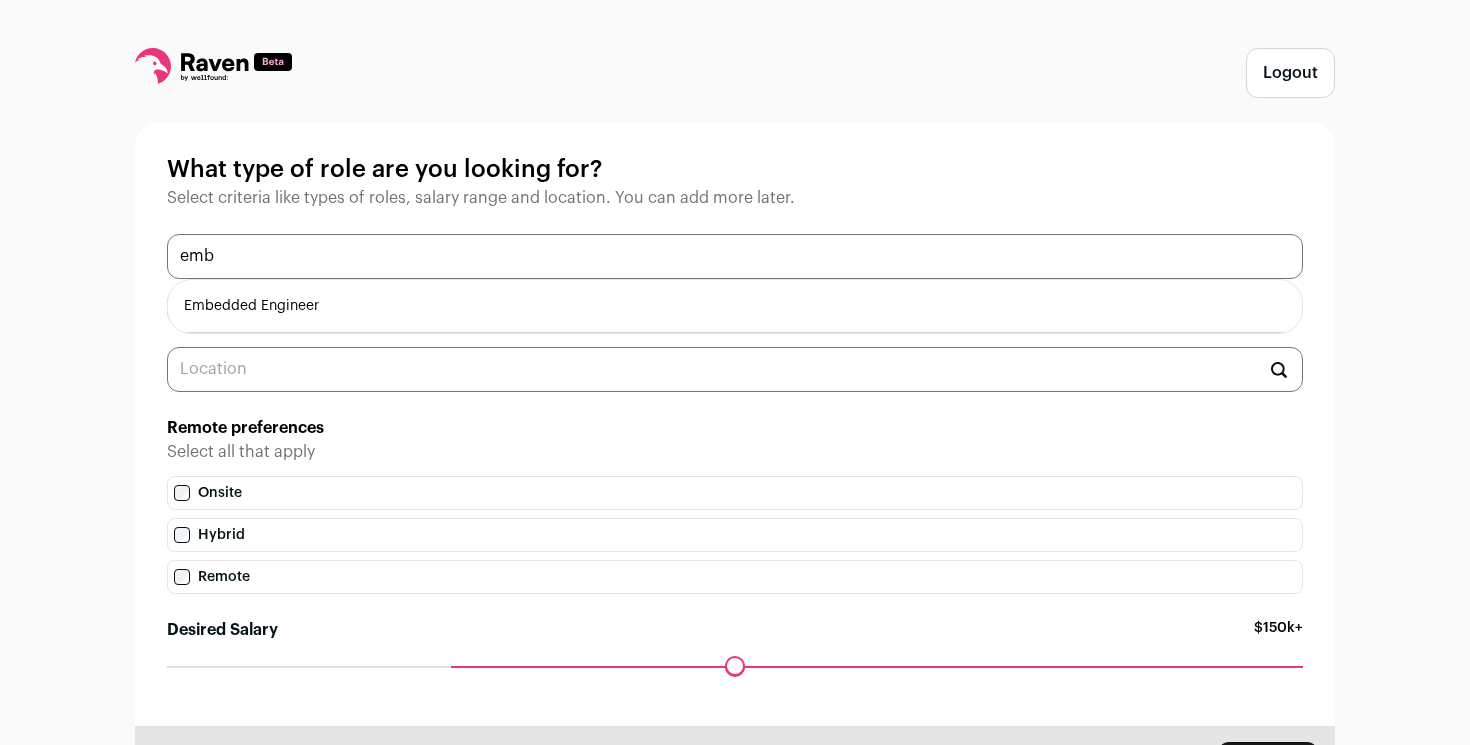 type on "emb" 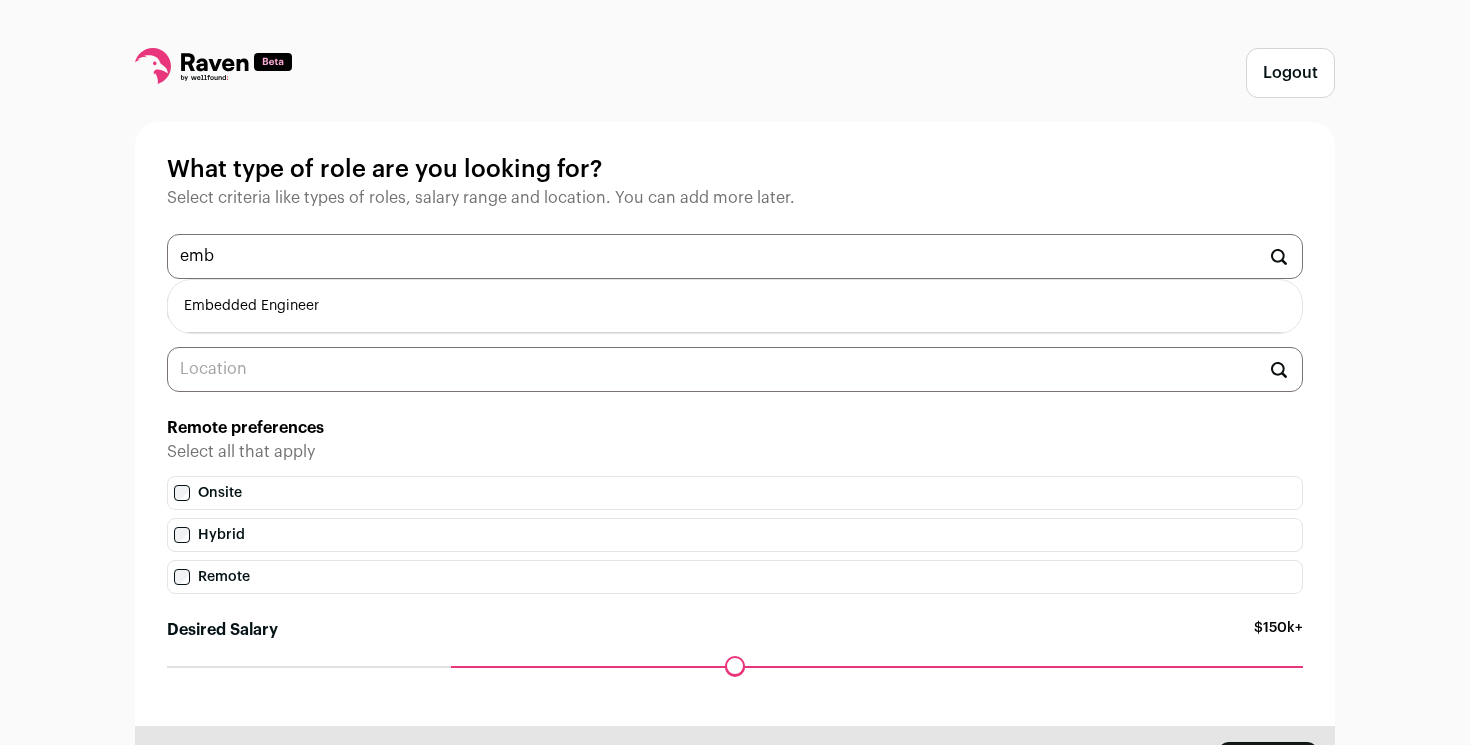 click on "Embedded Engineer" at bounding box center [735, 306] 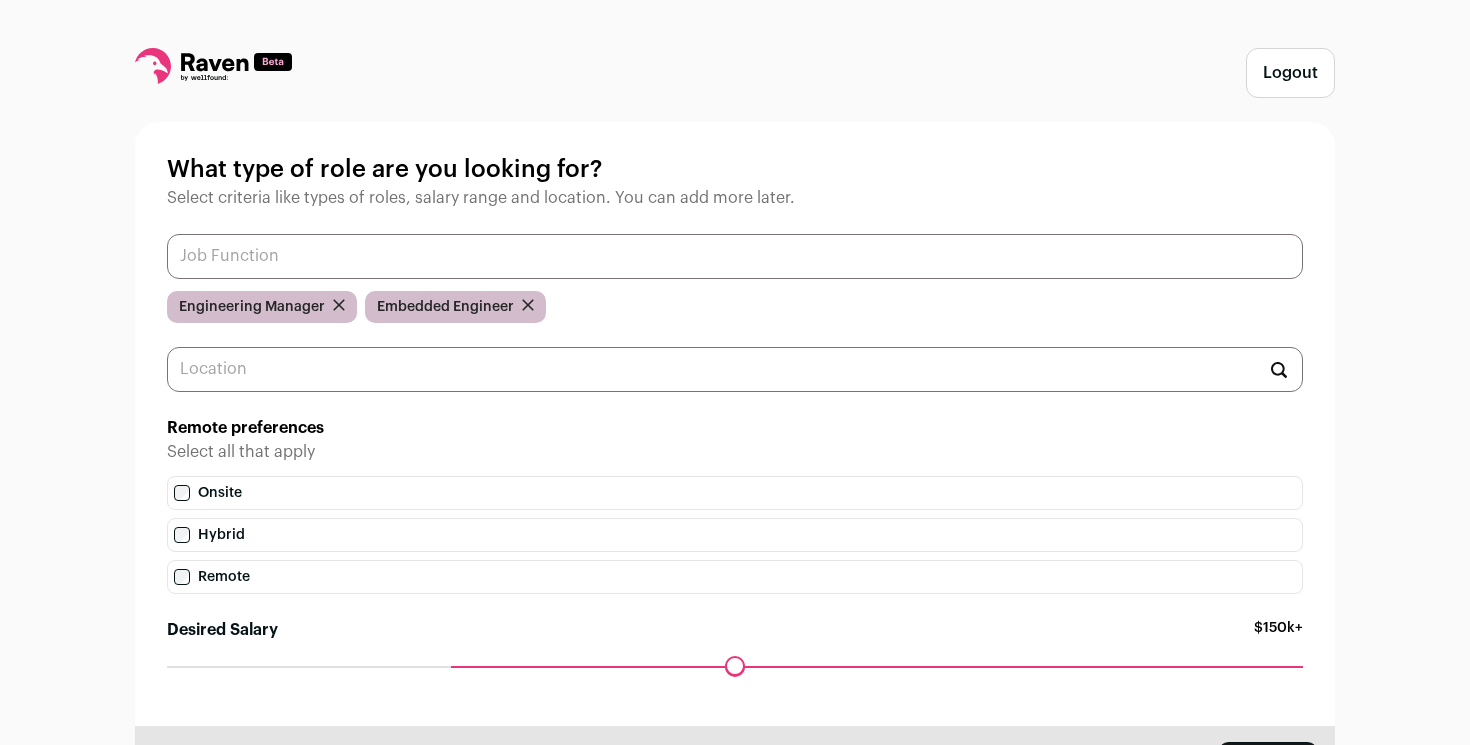 click at bounding box center (735, 256) 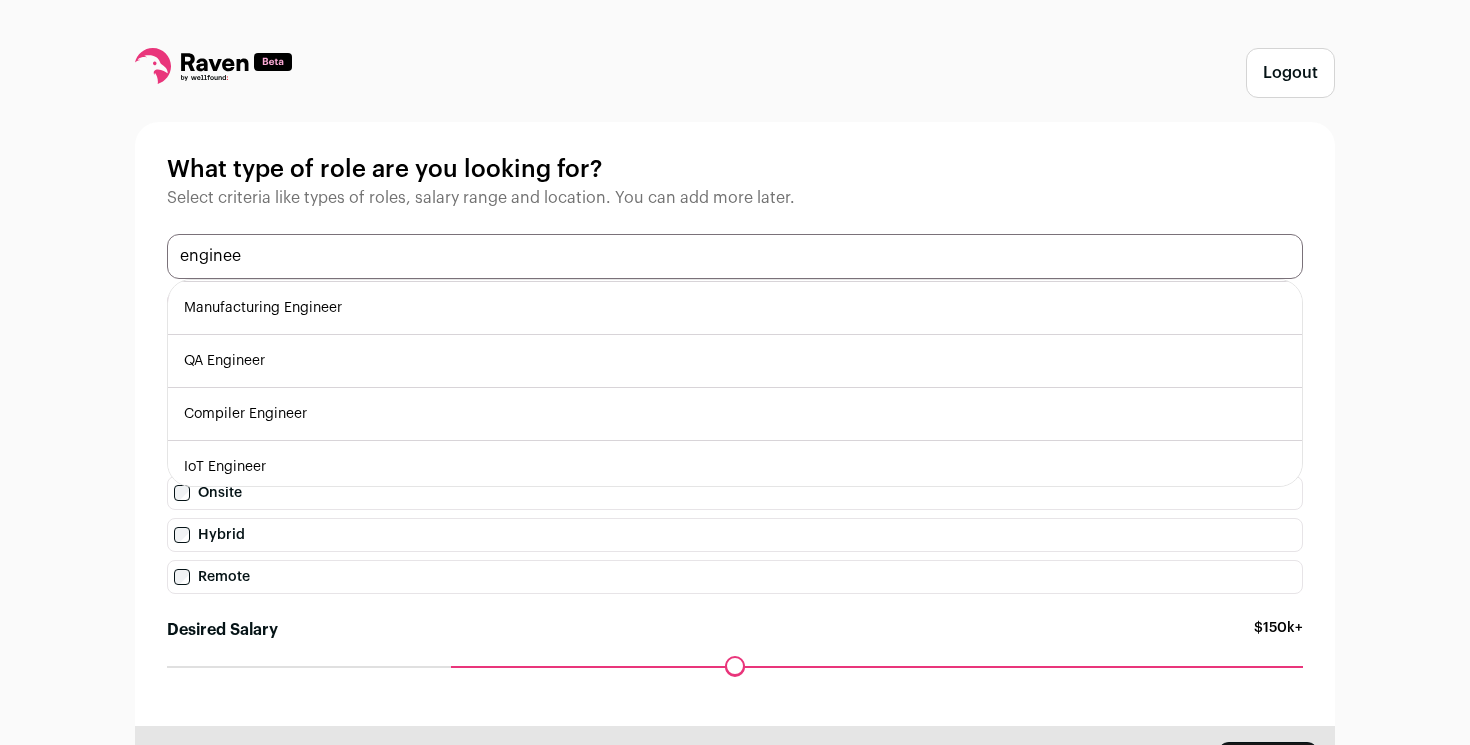 scroll, scrollTop: 349, scrollLeft: 0, axis: vertical 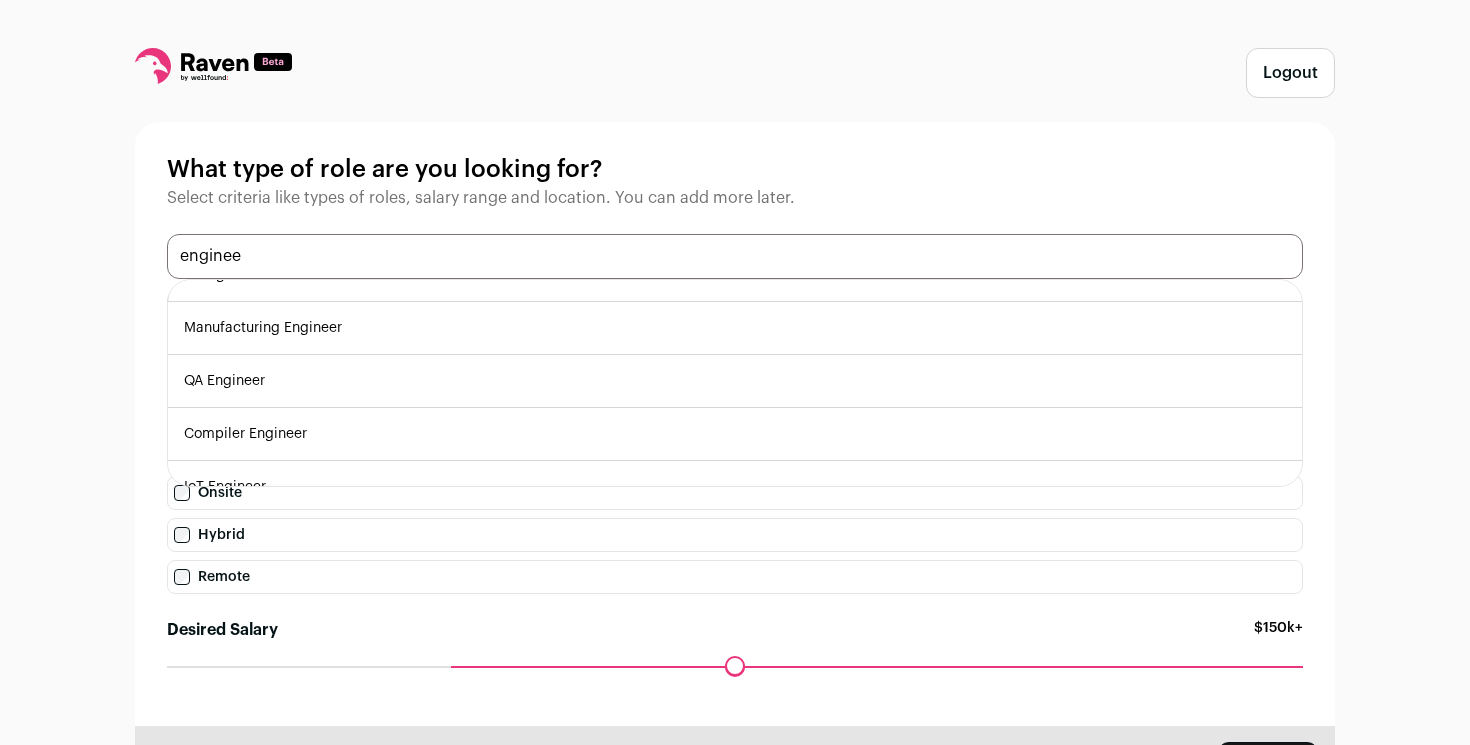click on "enginee" at bounding box center [735, 256] 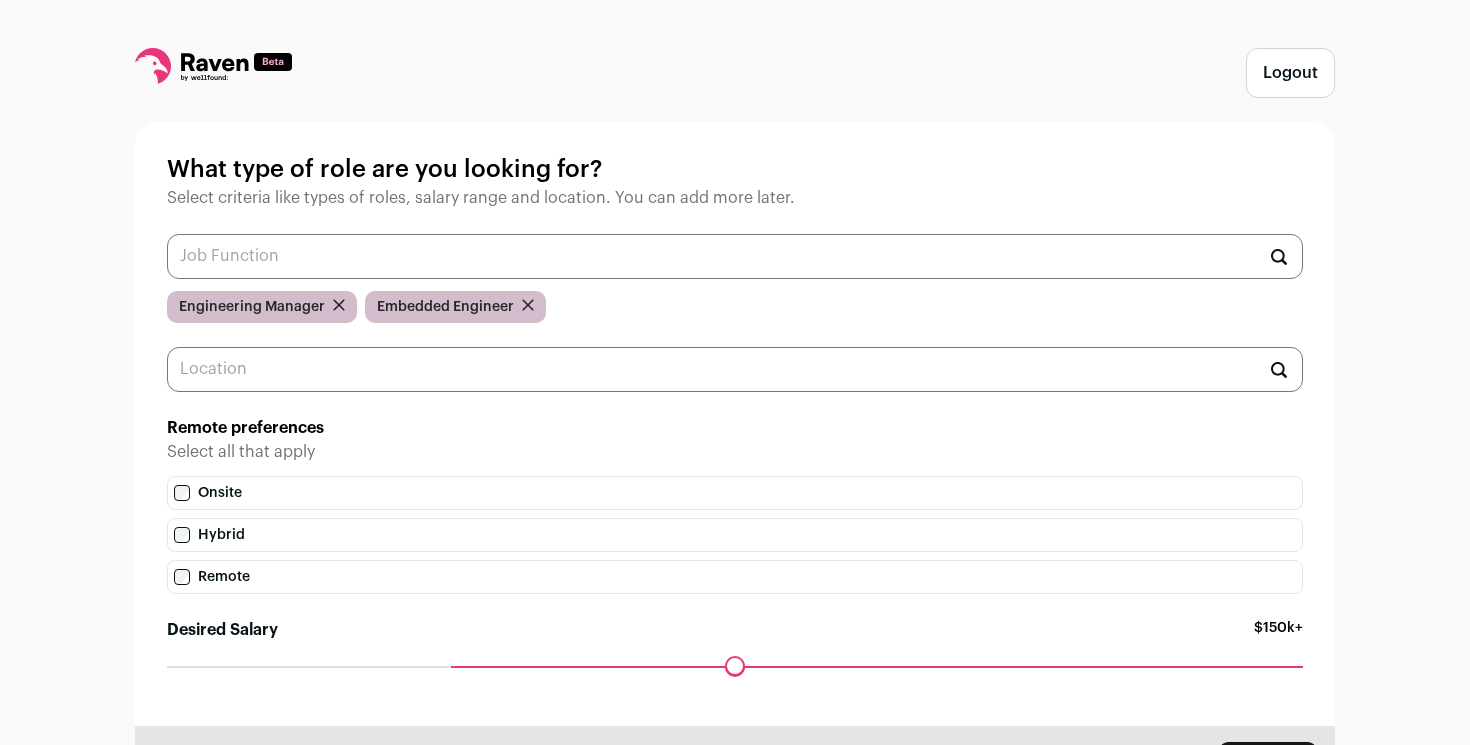 click on "Logout
What type of role are you looking for?
Select criteria like types of roles, salary range and location. You can add more later.
Engineering Manager
Embedded Engineer
Remote preferences
Select all that apply
Onsite
Hybrid
Remote
Desired Salary
$150k+
Maximum desired salary
******" at bounding box center (735, 432) 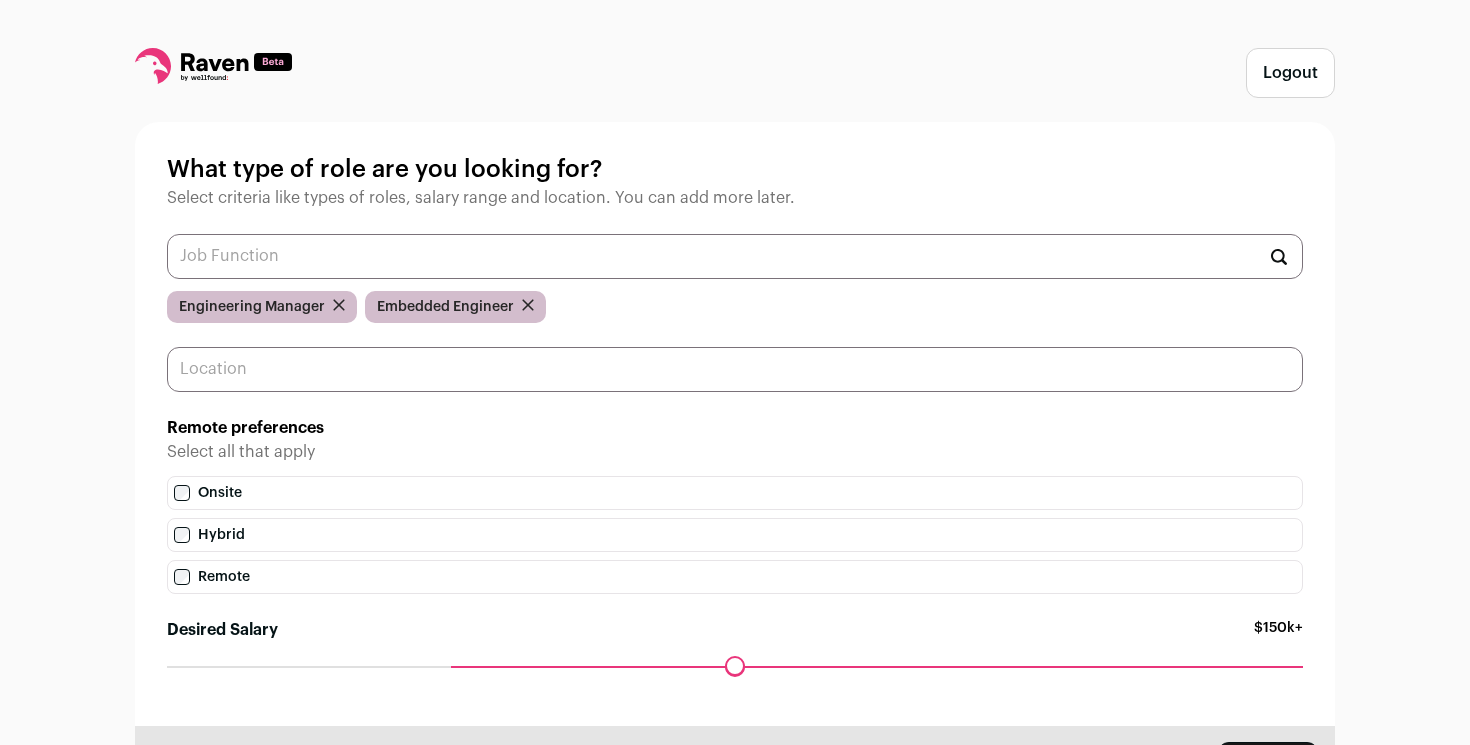 click at bounding box center [735, 369] 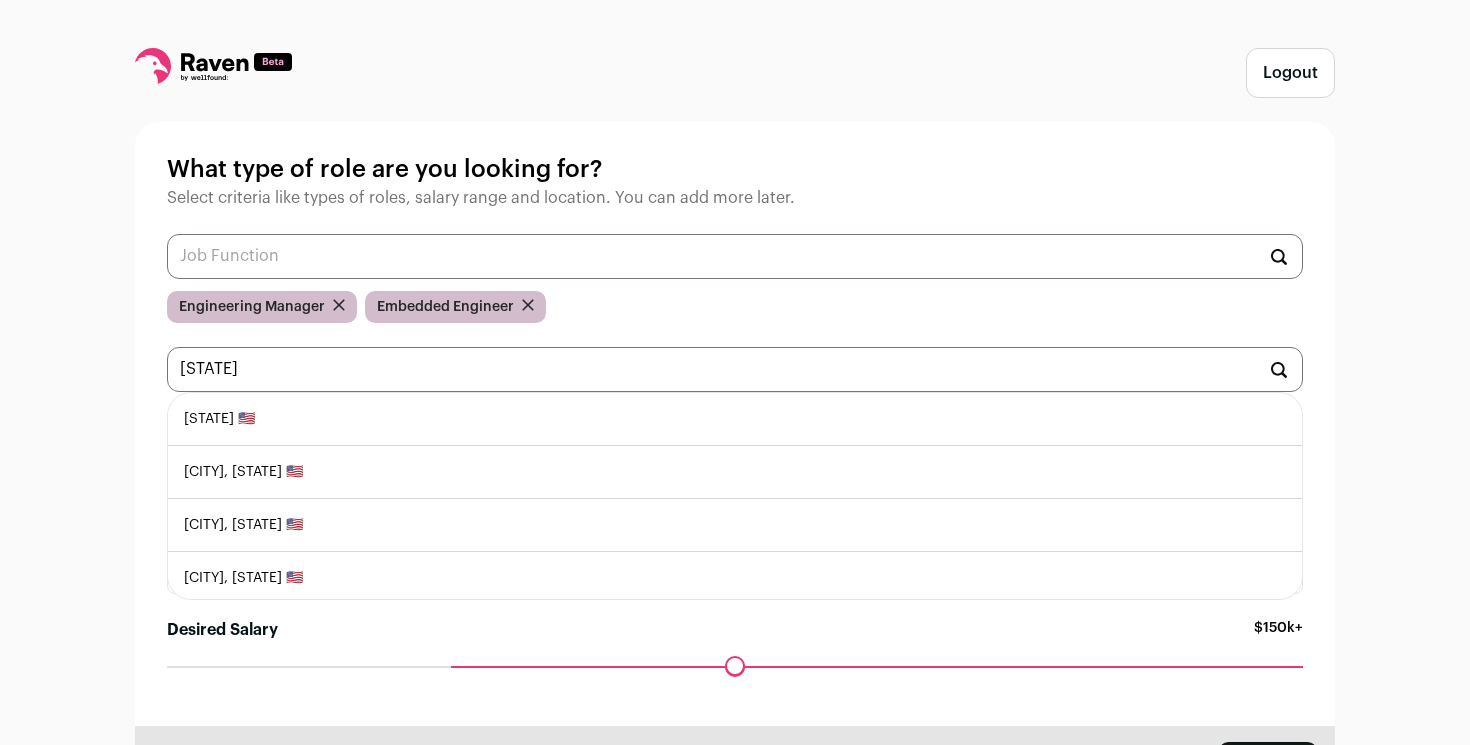 click on "[STATE] 🇺🇸" at bounding box center [735, 419] 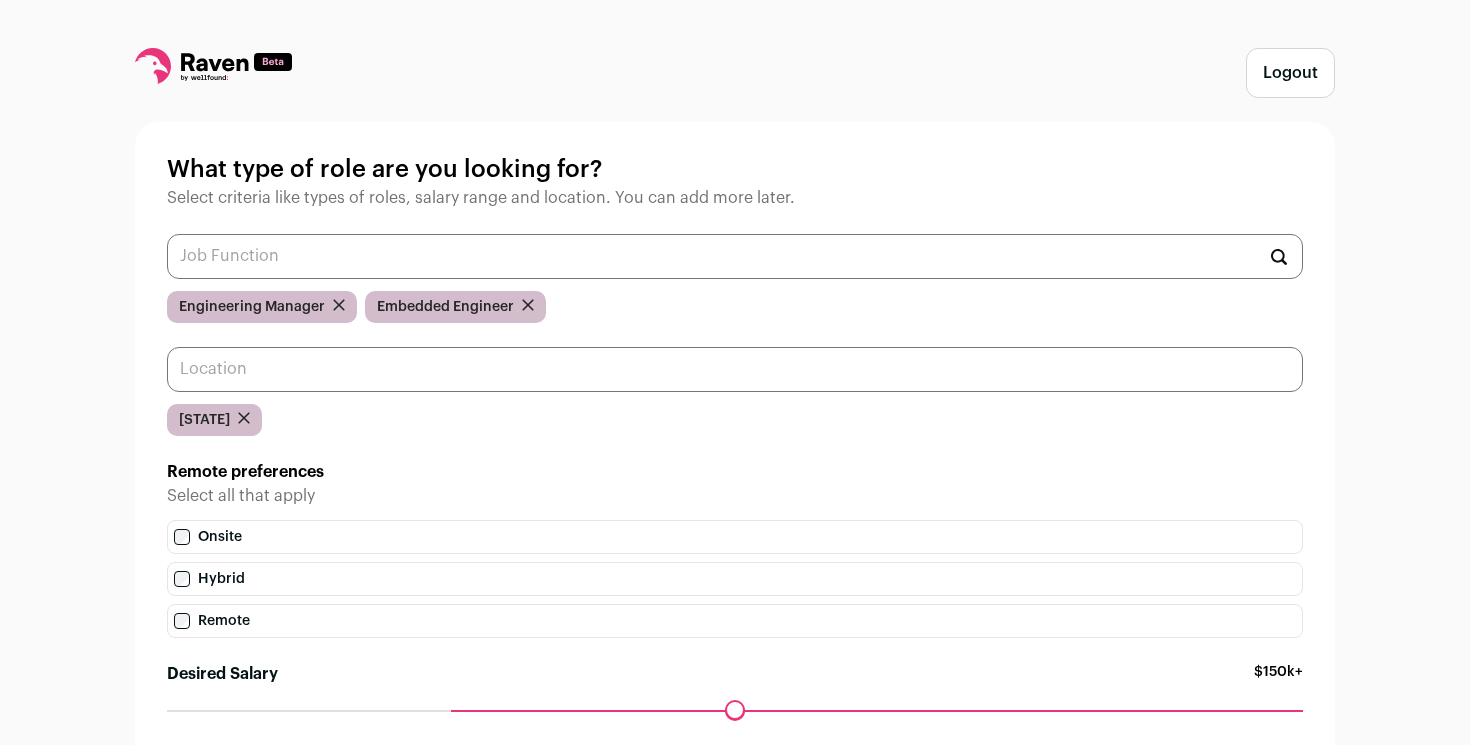 click at bounding box center [735, 369] 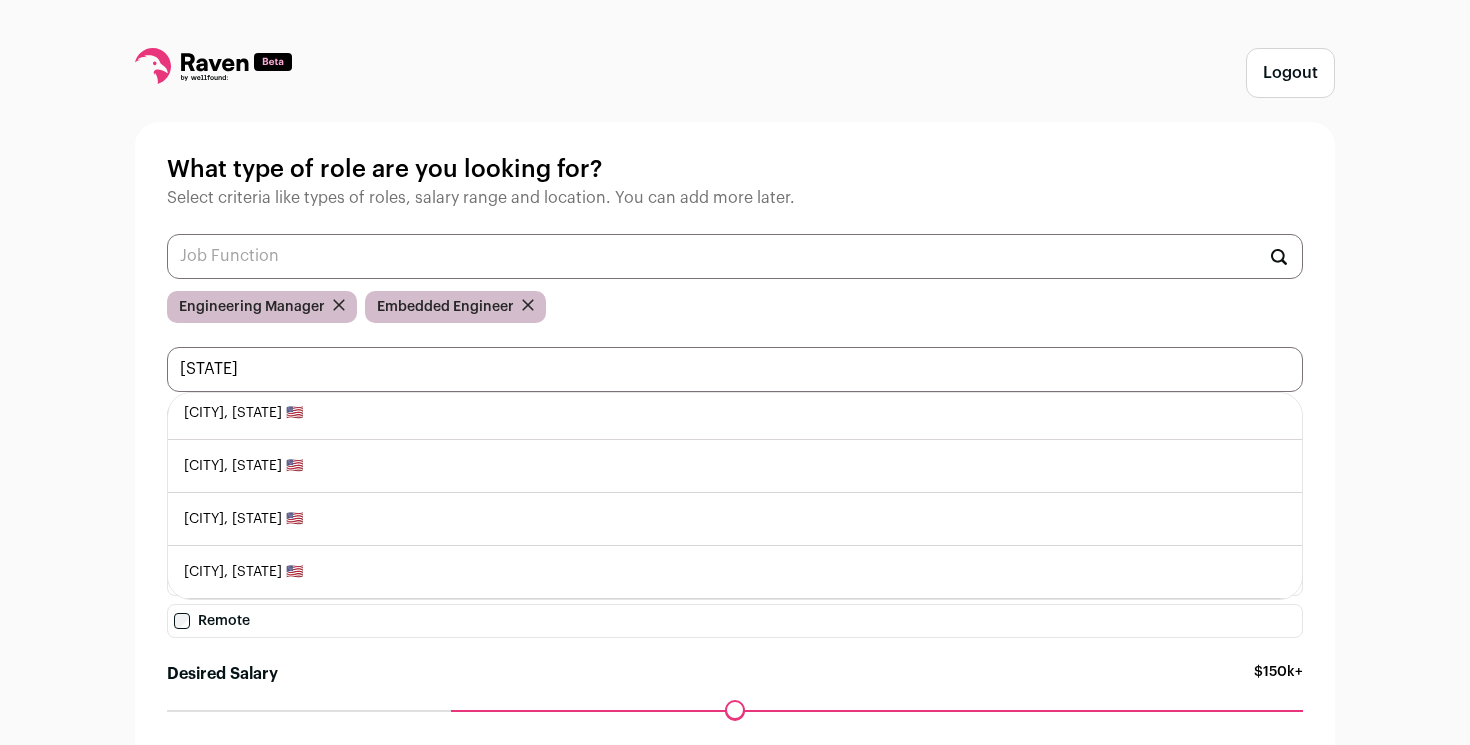 scroll, scrollTop: 0, scrollLeft: 0, axis: both 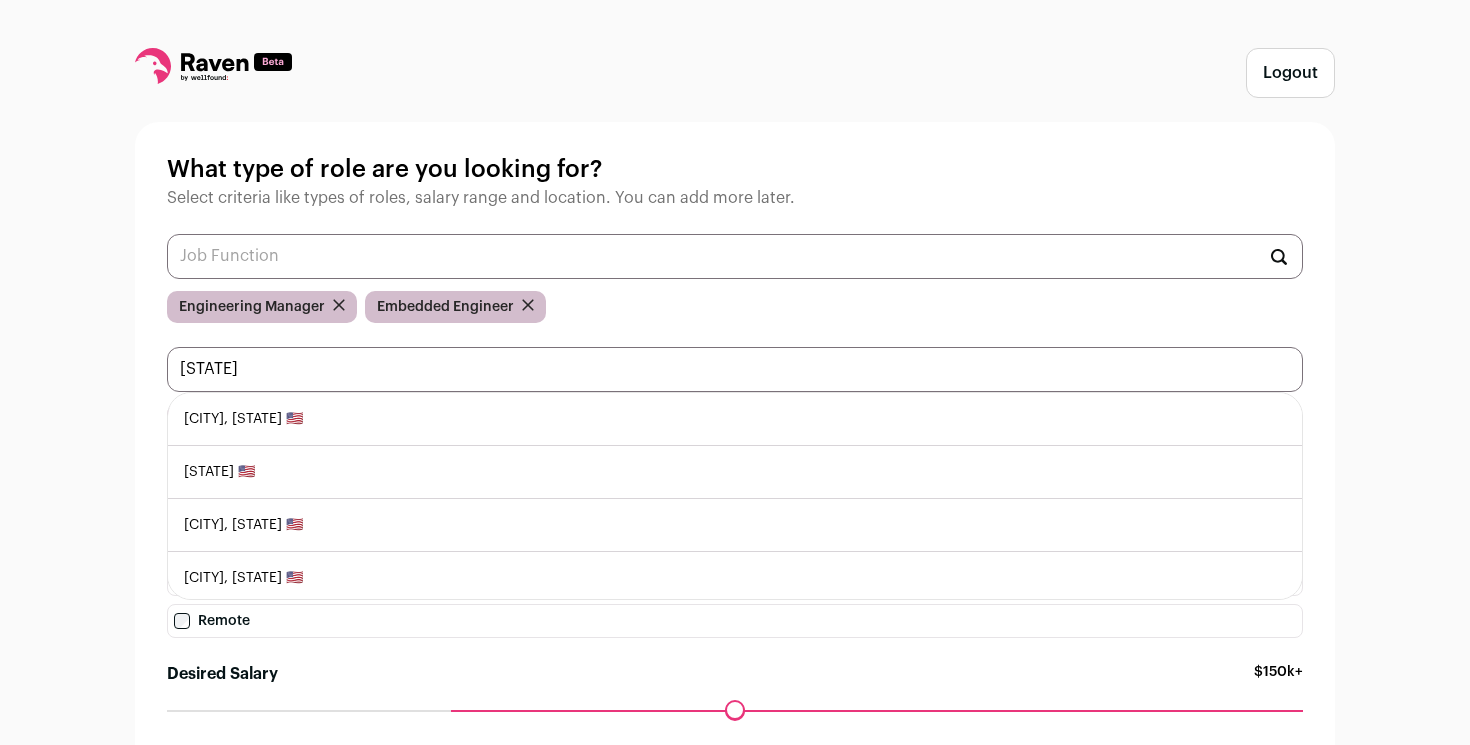 click on "[STATE]" at bounding box center [735, 369] 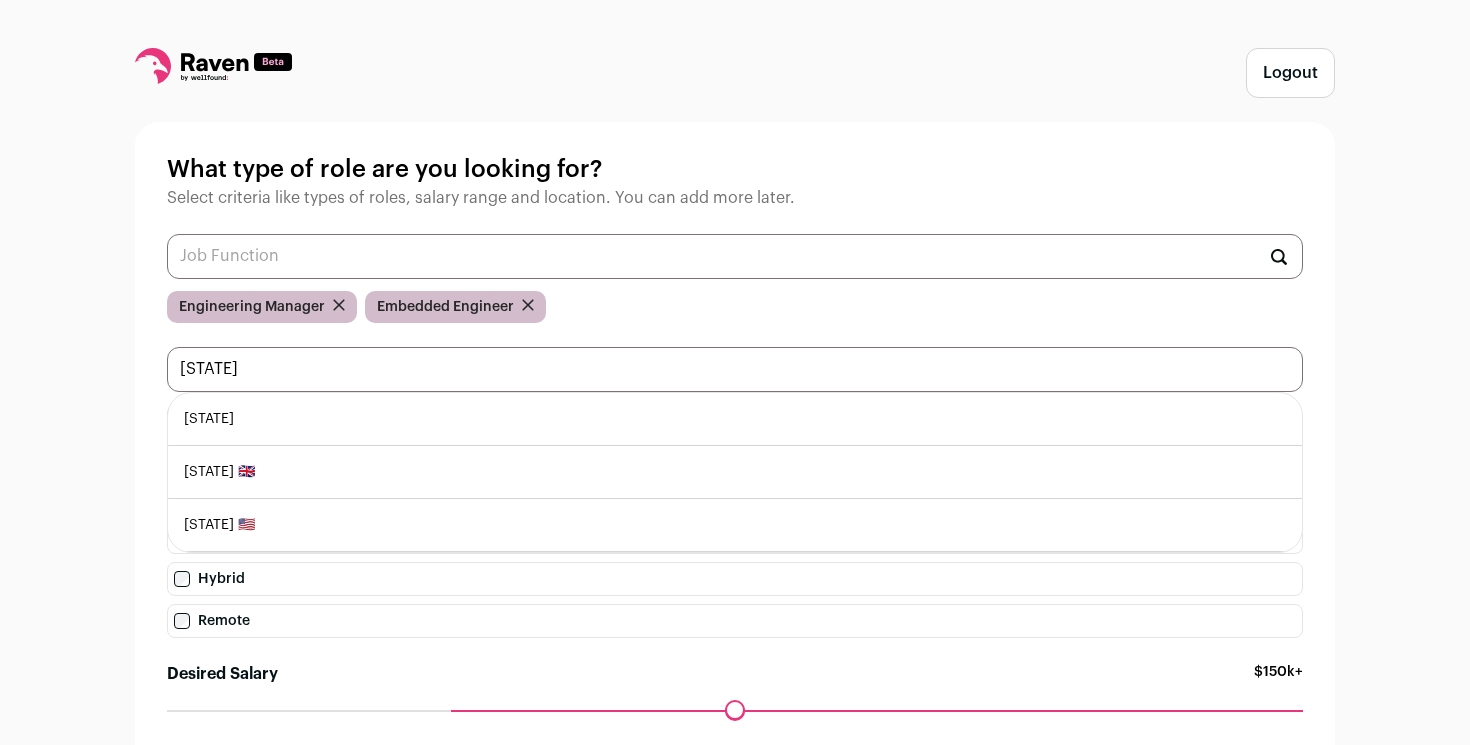 type on "[STATE]" 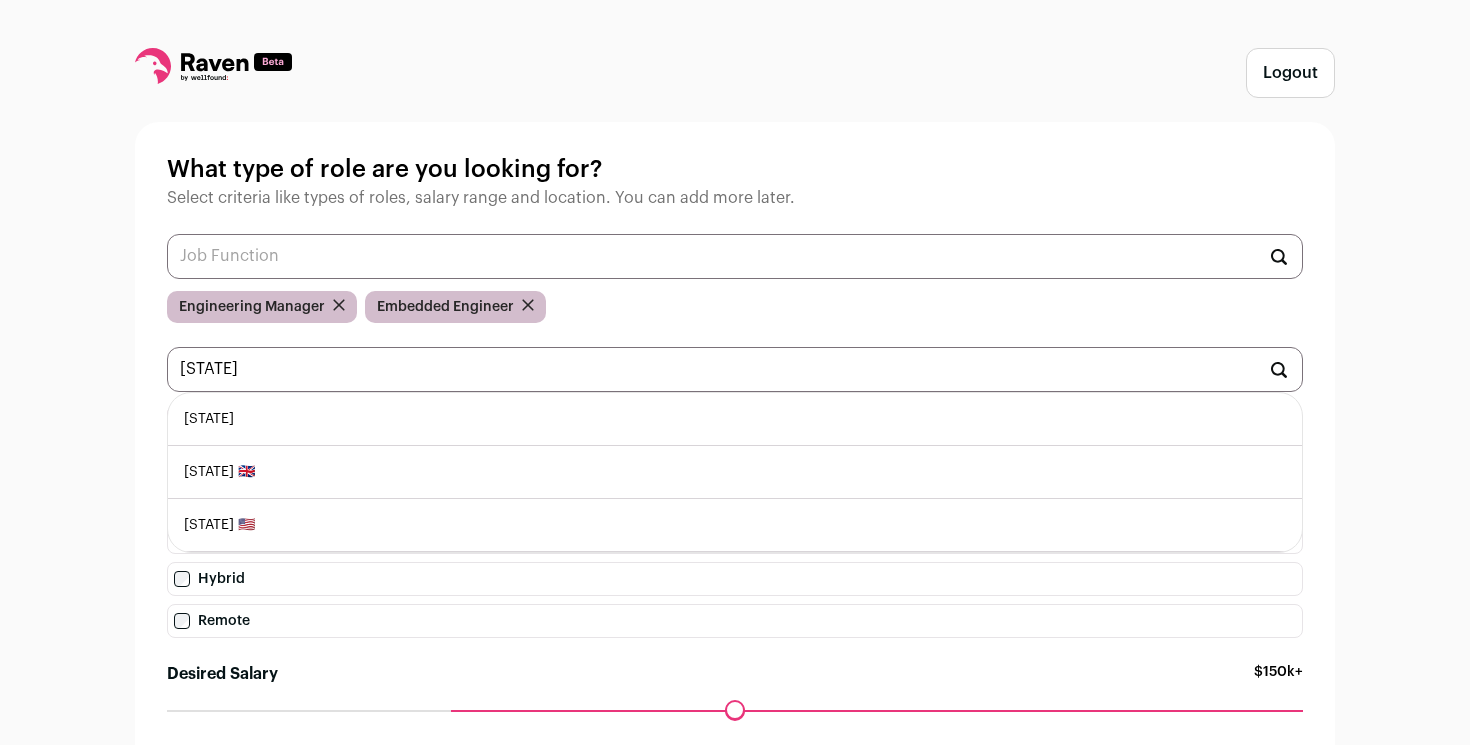 click on "[STATE]" at bounding box center [735, 419] 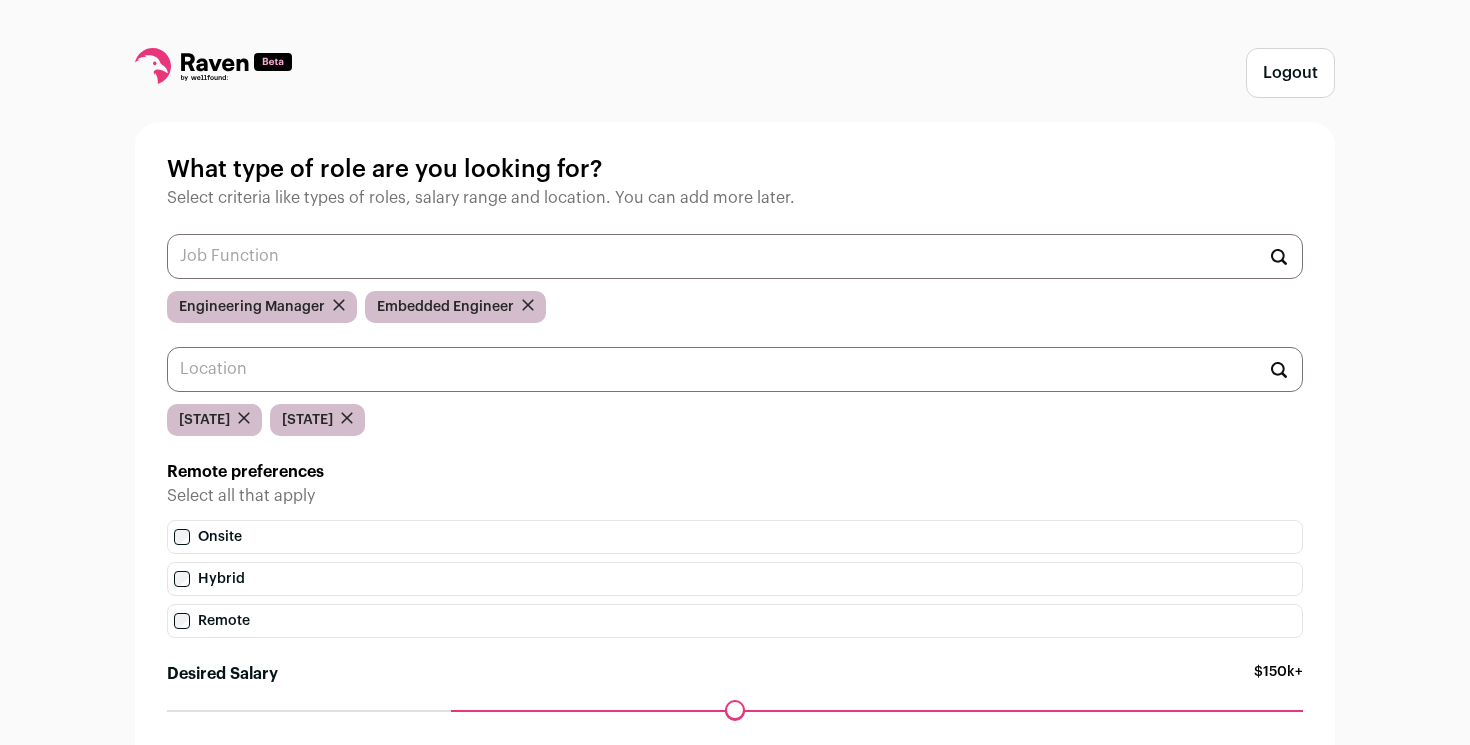 click at bounding box center [339, 305] 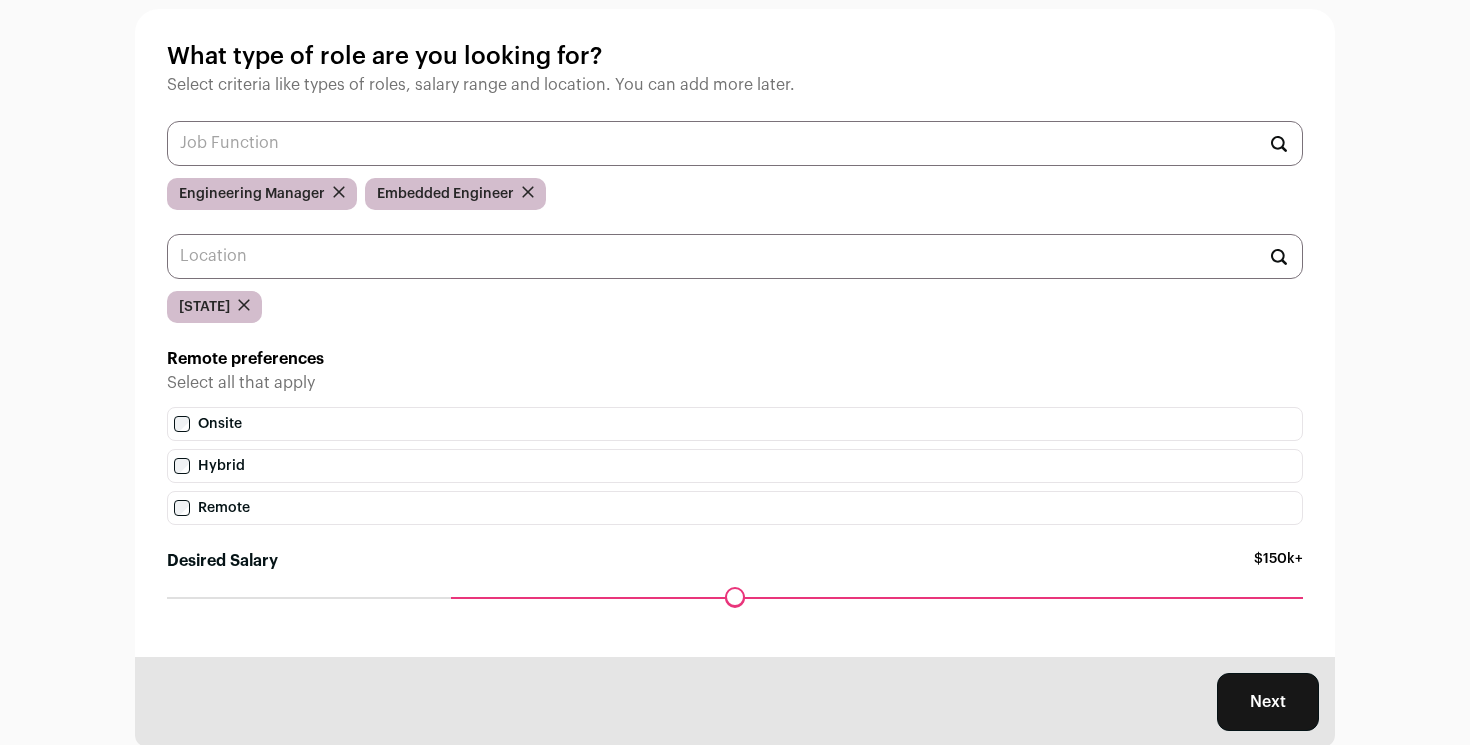 scroll, scrollTop: 112, scrollLeft: 0, axis: vertical 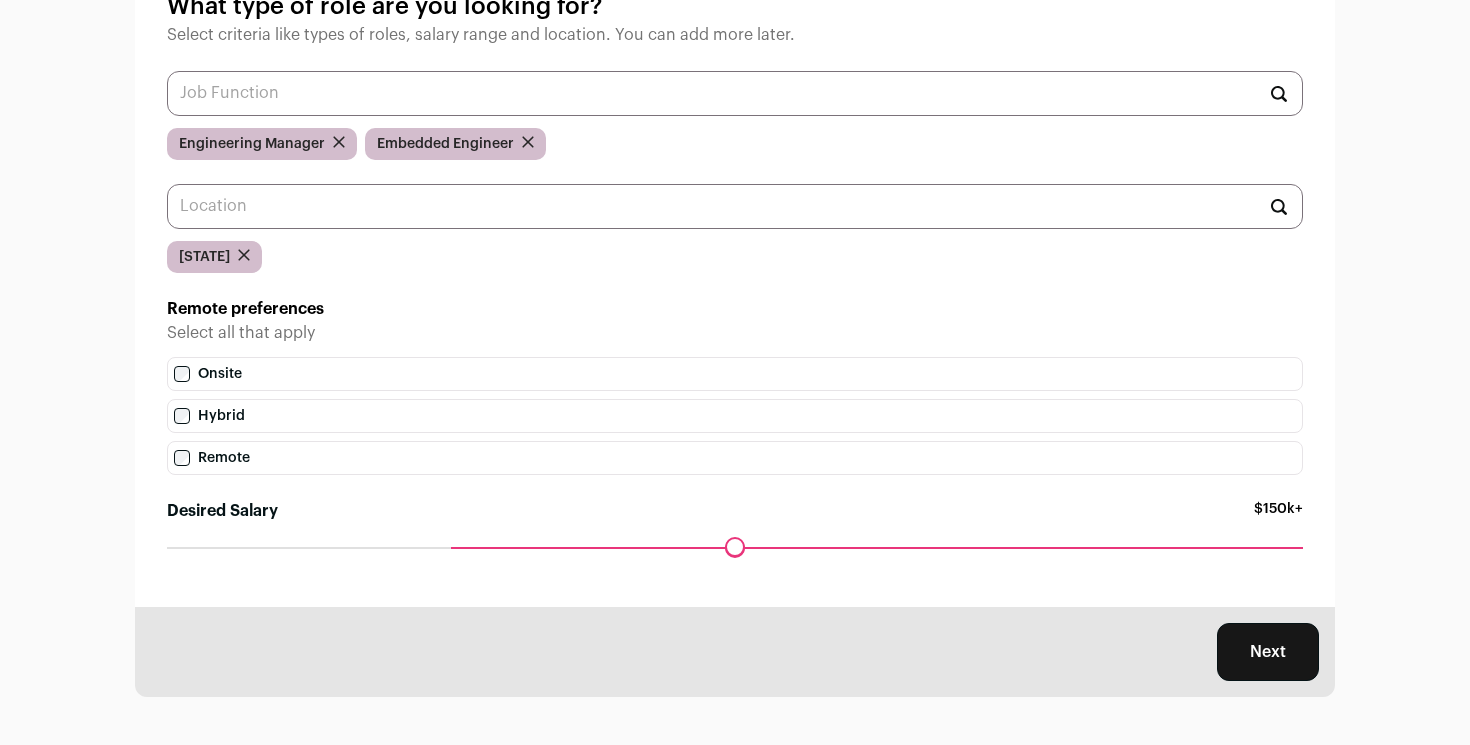 click on "[CITY], [STATE] 🇺🇸" at bounding box center [735, 283] 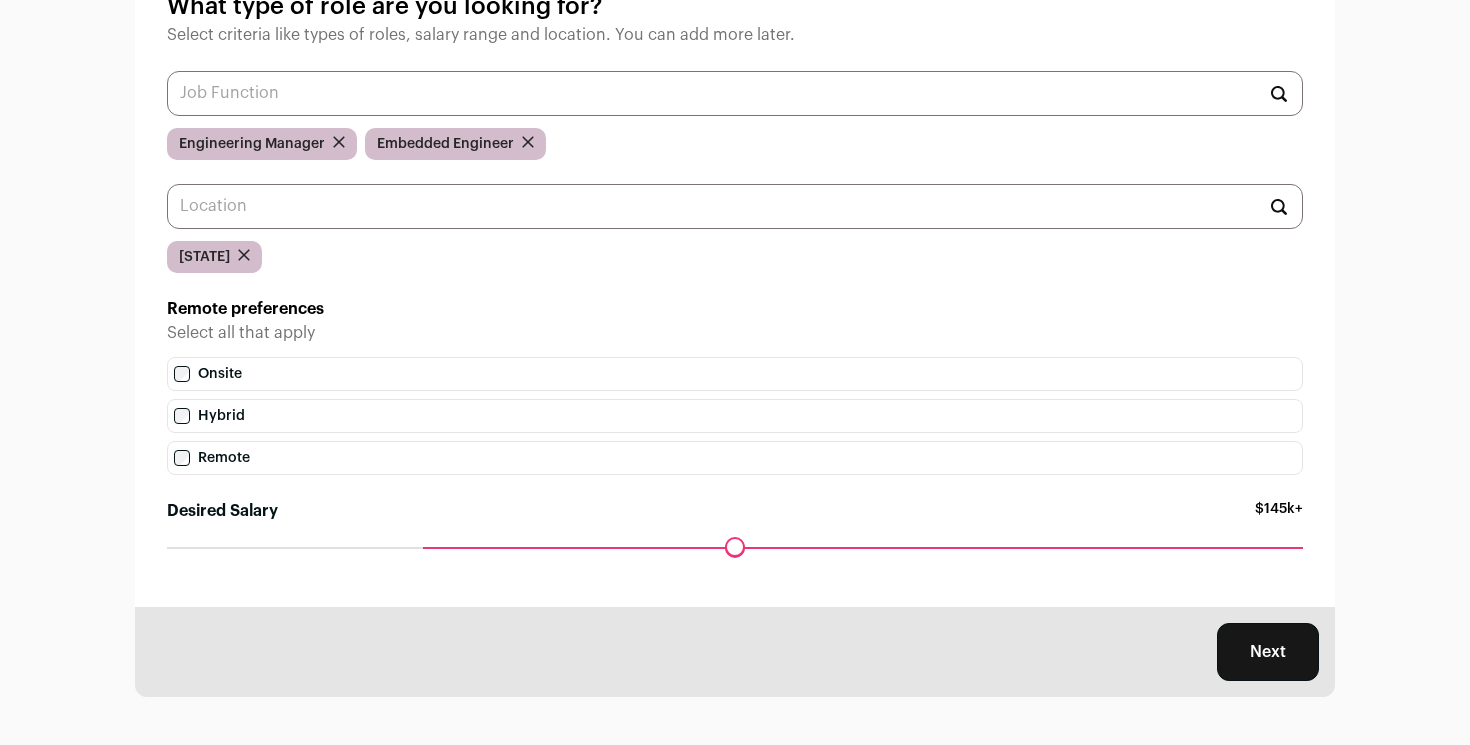 drag, startPoint x: 453, startPoint y: 548, endPoint x: 417, endPoint y: 547, distance: 36.013885 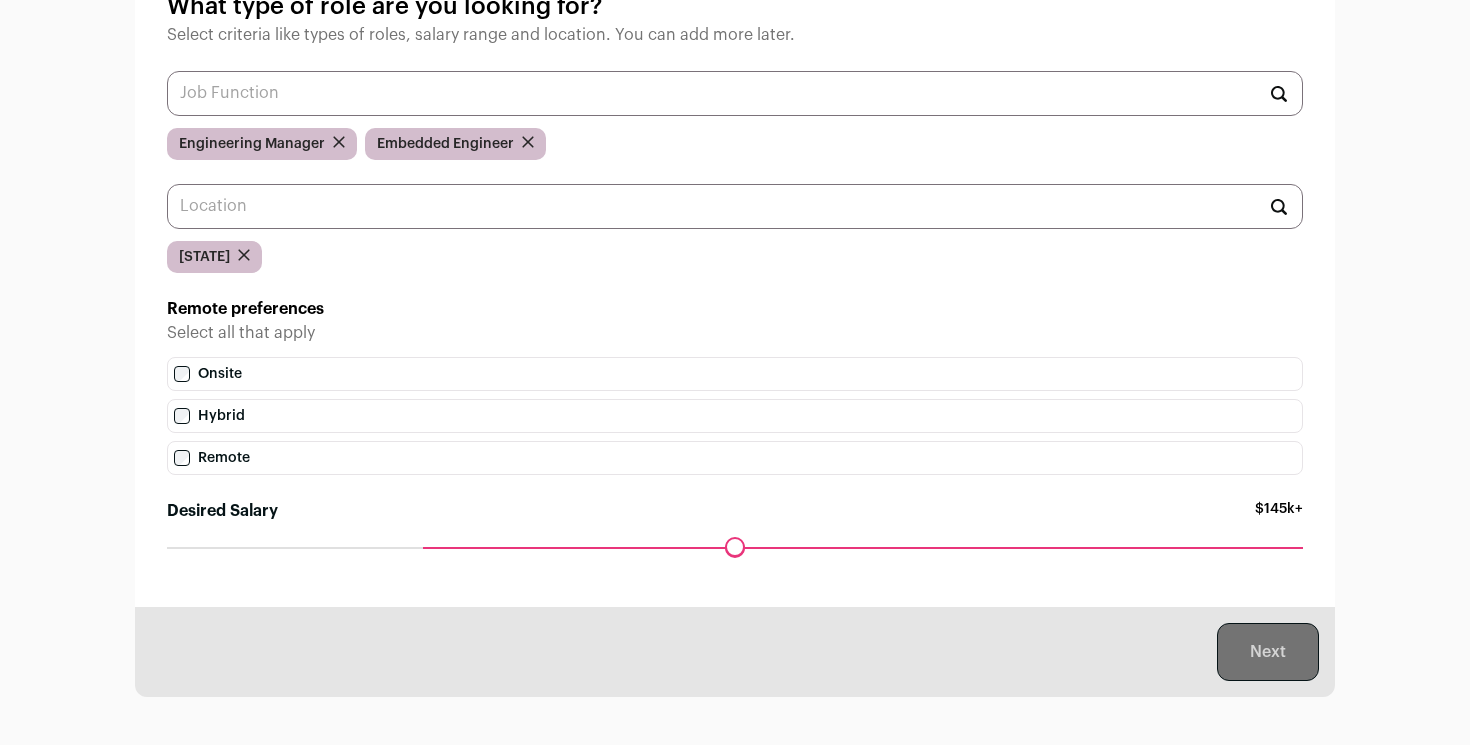scroll, scrollTop: 0, scrollLeft: 0, axis: both 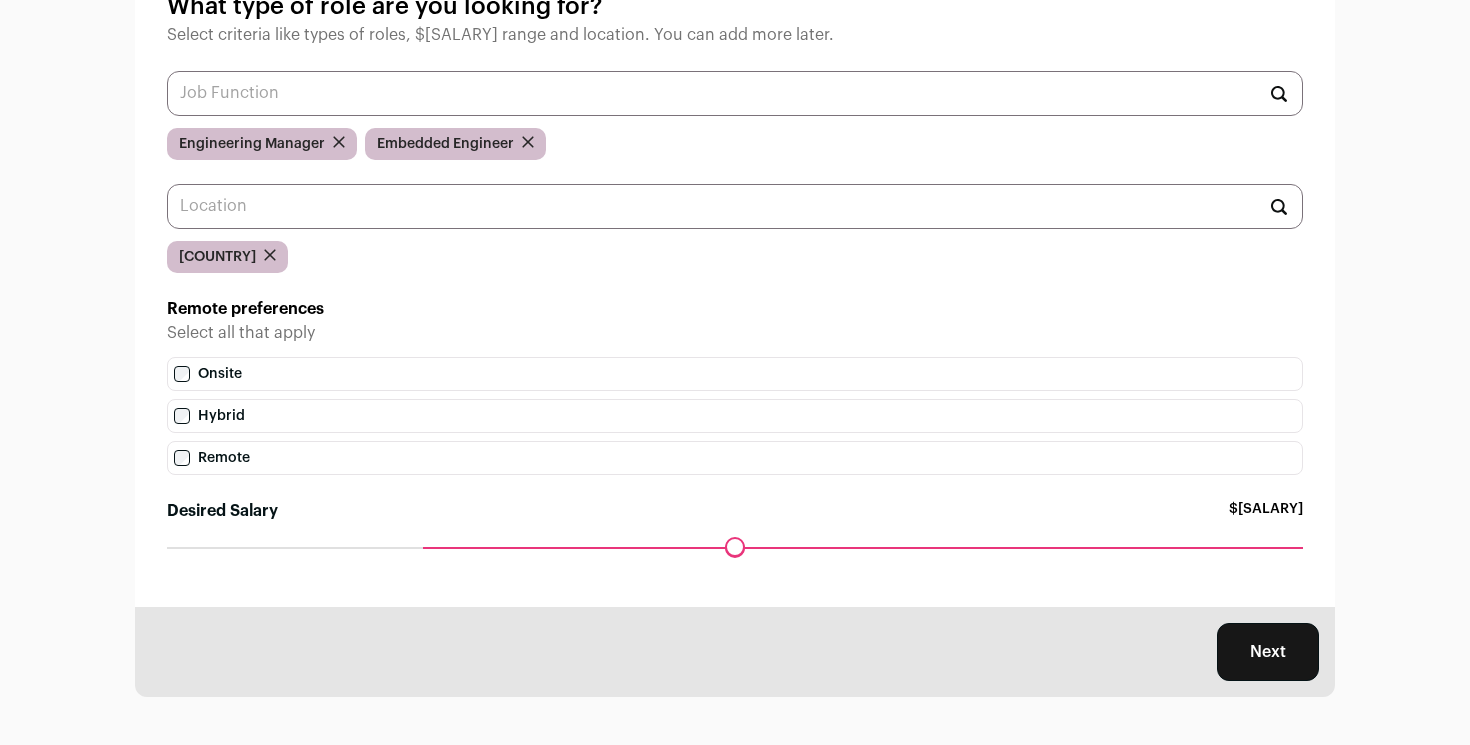click on "Next" at bounding box center [1268, 652] 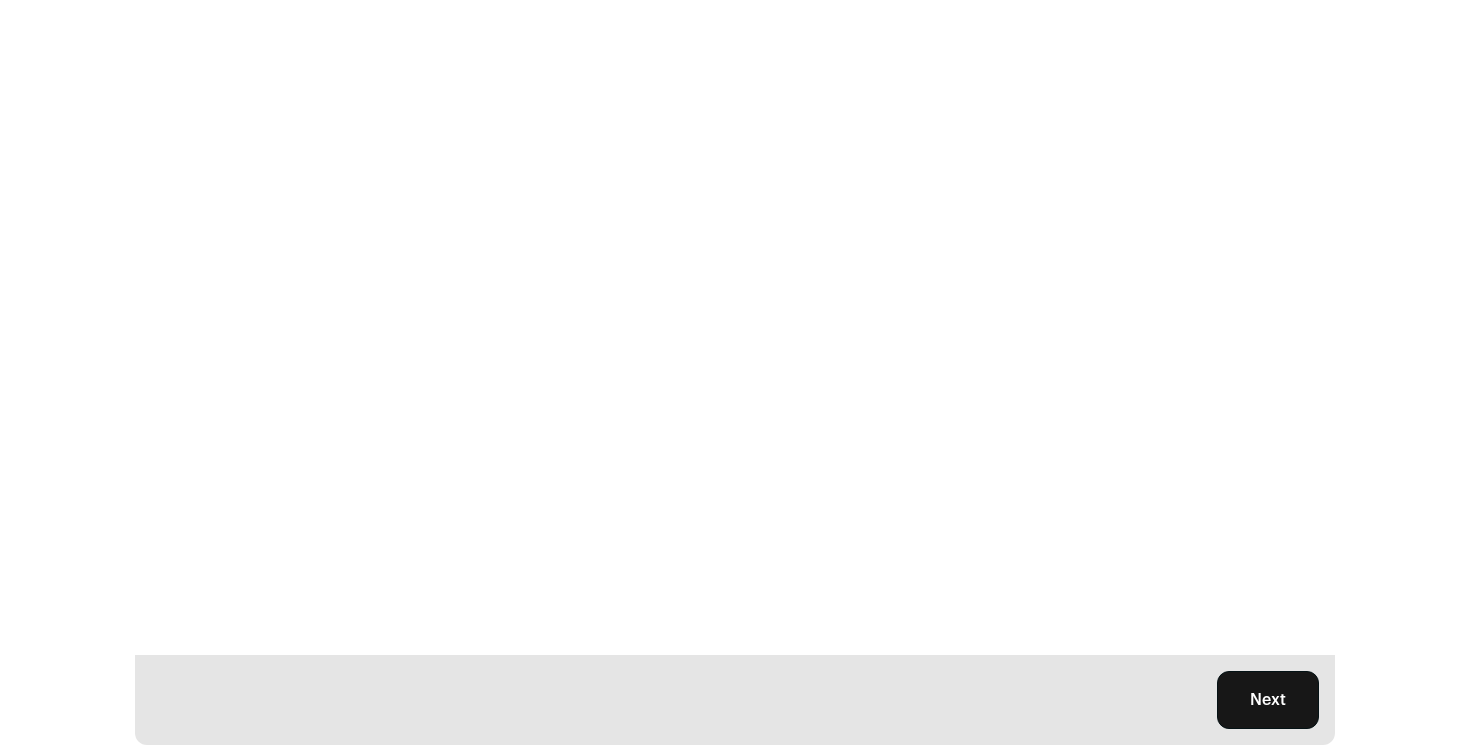 scroll, scrollTop: 0, scrollLeft: 0, axis: both 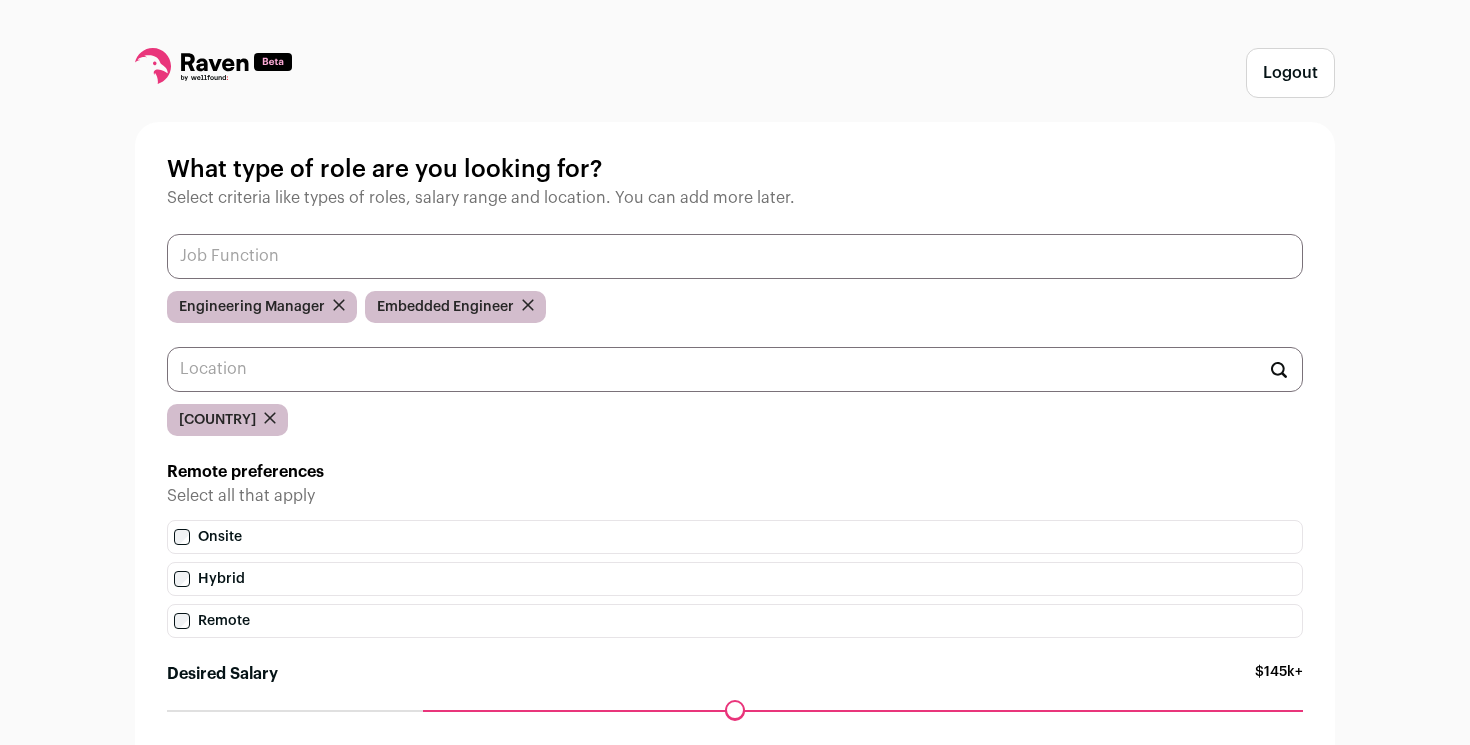 click at bounding box center [735, 256] 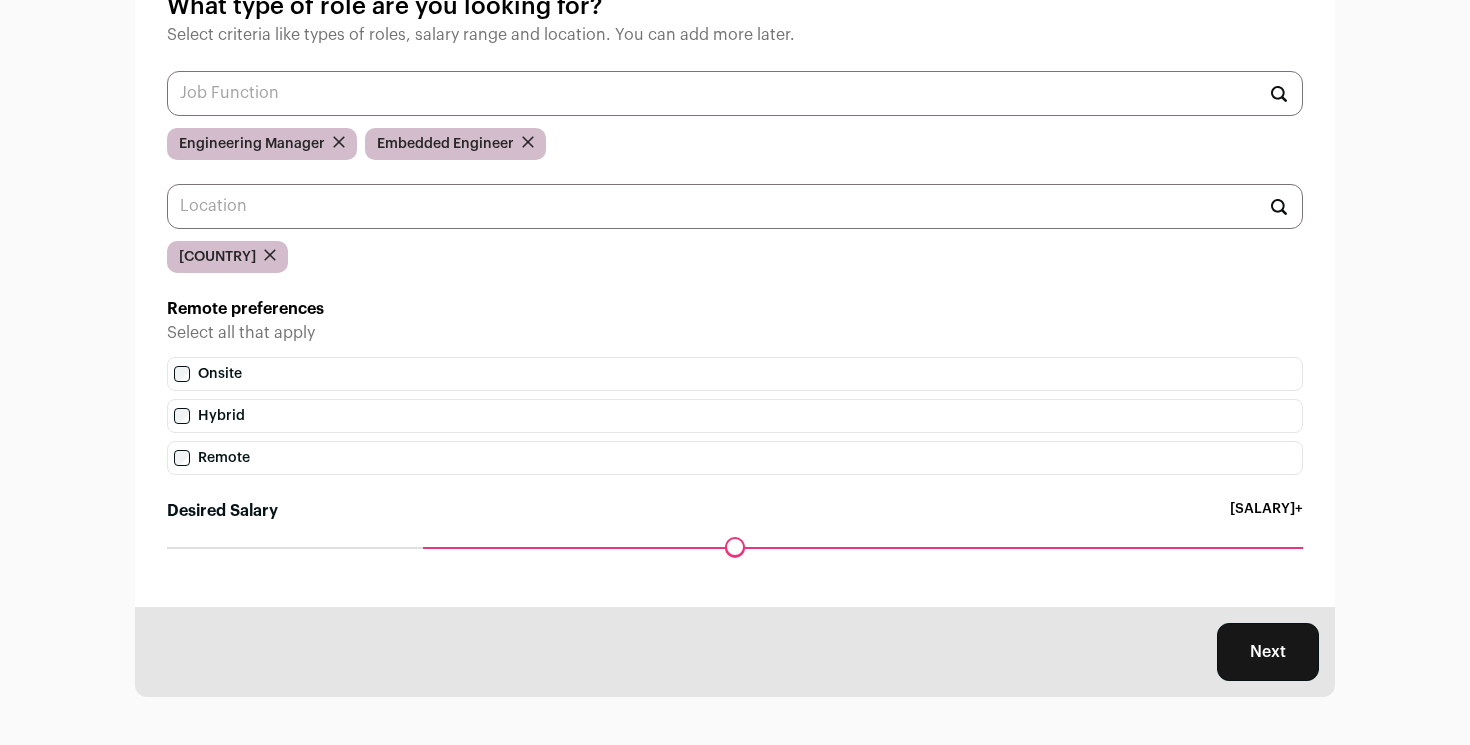scroll, scrollTop: 0, scrollLeft: 0, axis: both 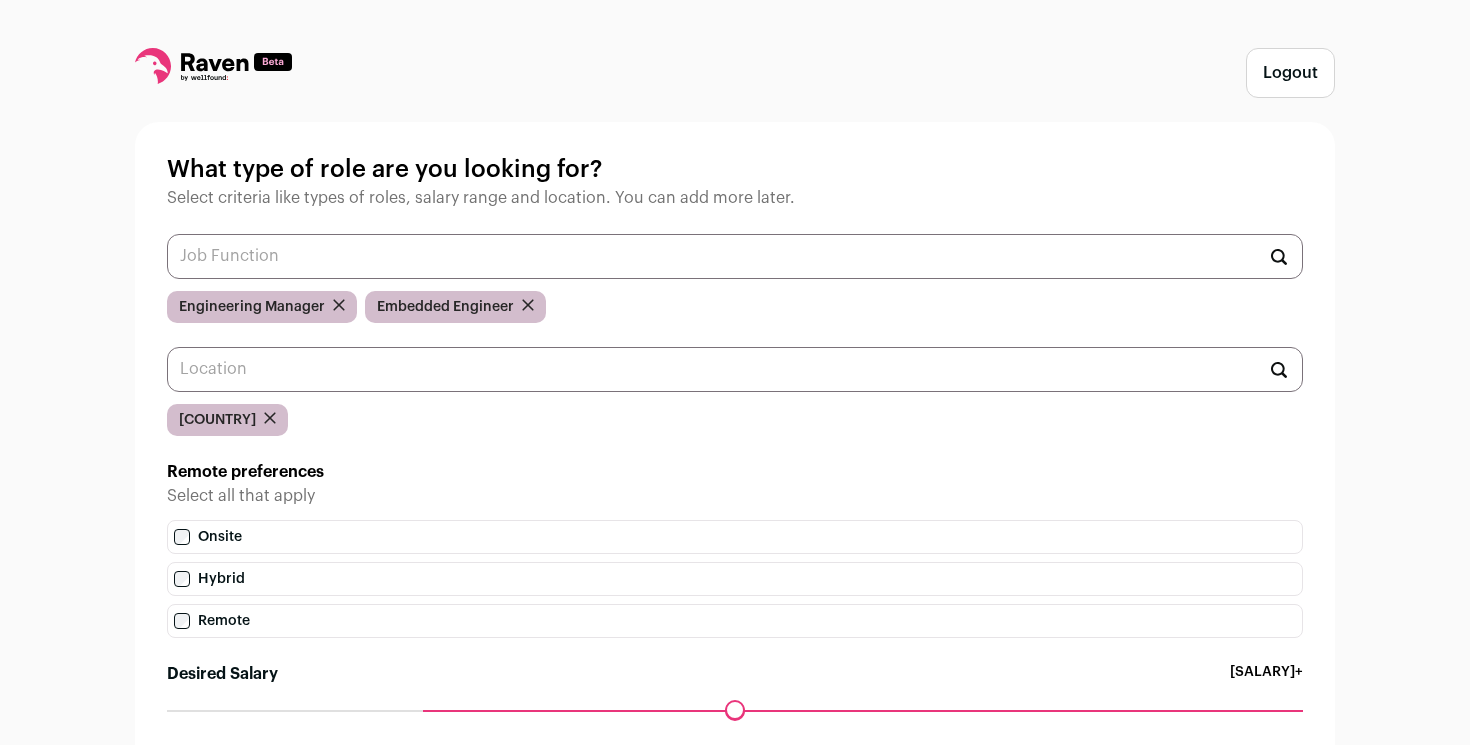 click on "Logout" at bounding box center (1290, 73) 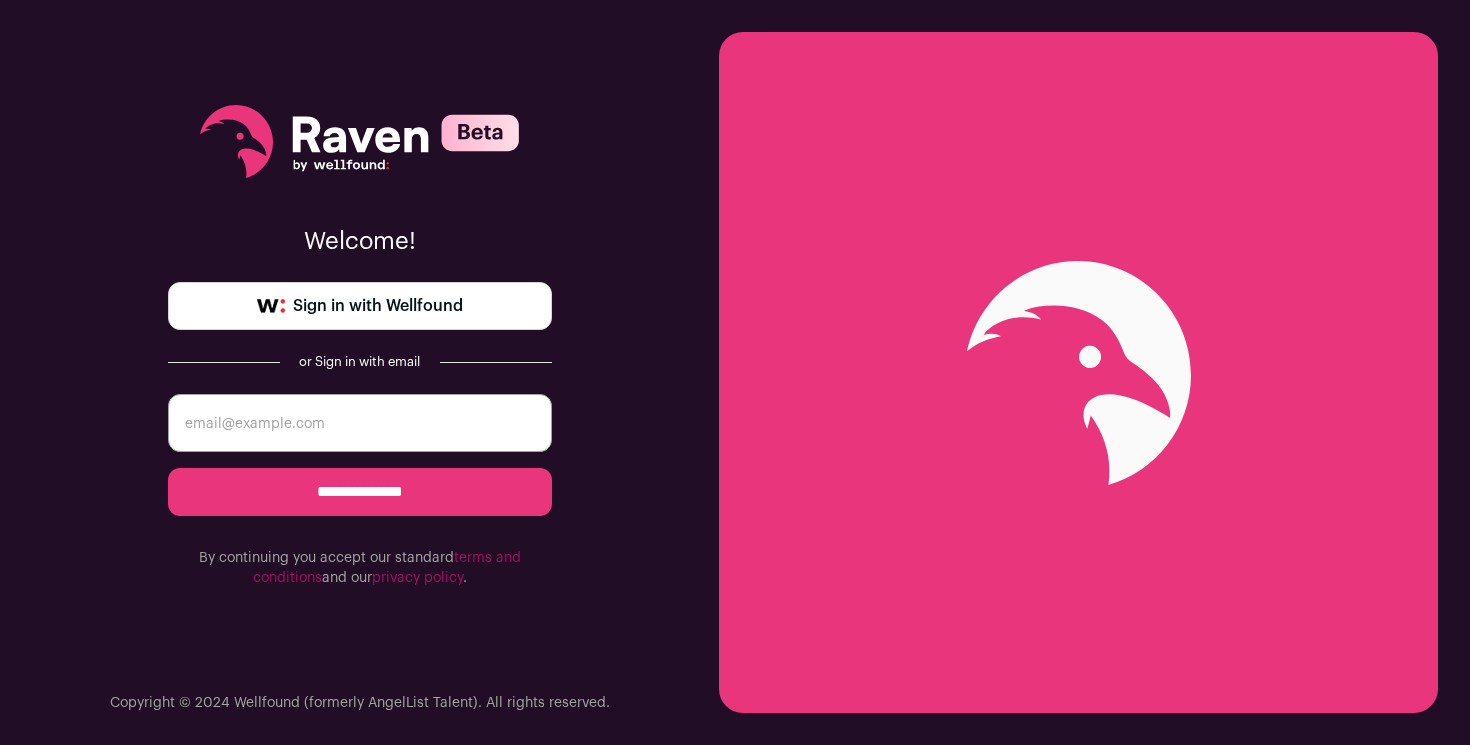 click on "Sign in with Wellfound" at bounding box center [378, 306] 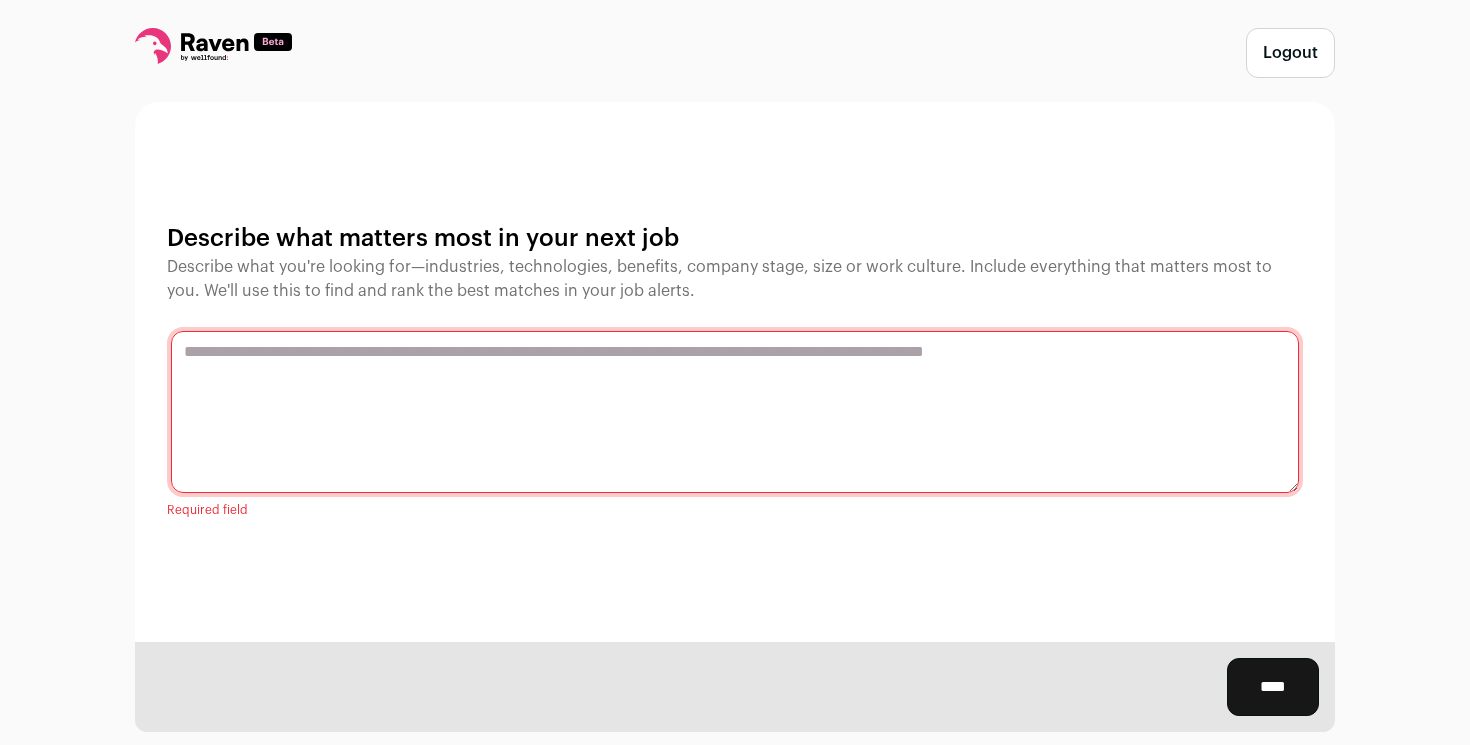 scroll, scrollTop: 55, scrollLeft: 0, axis: vertical 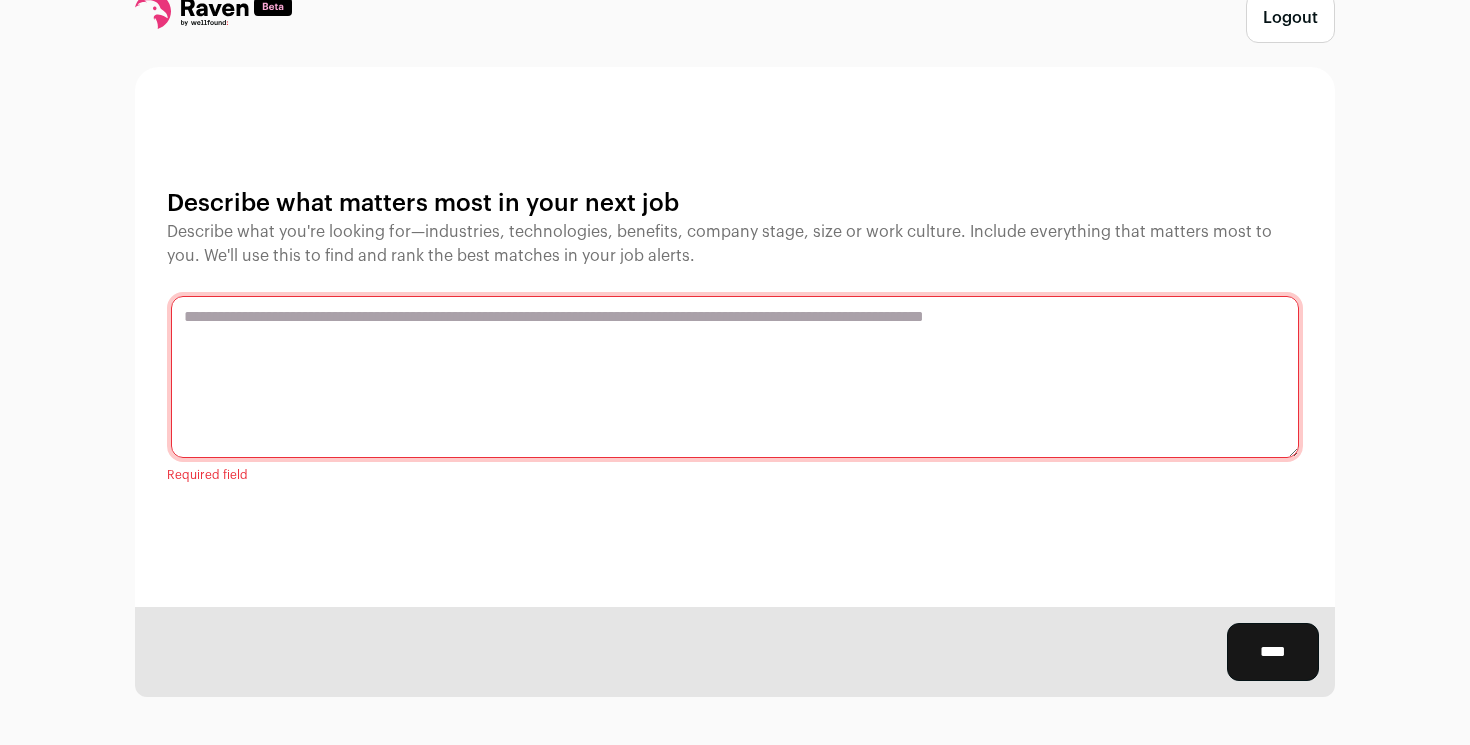 click at bounding box center (735, 377) 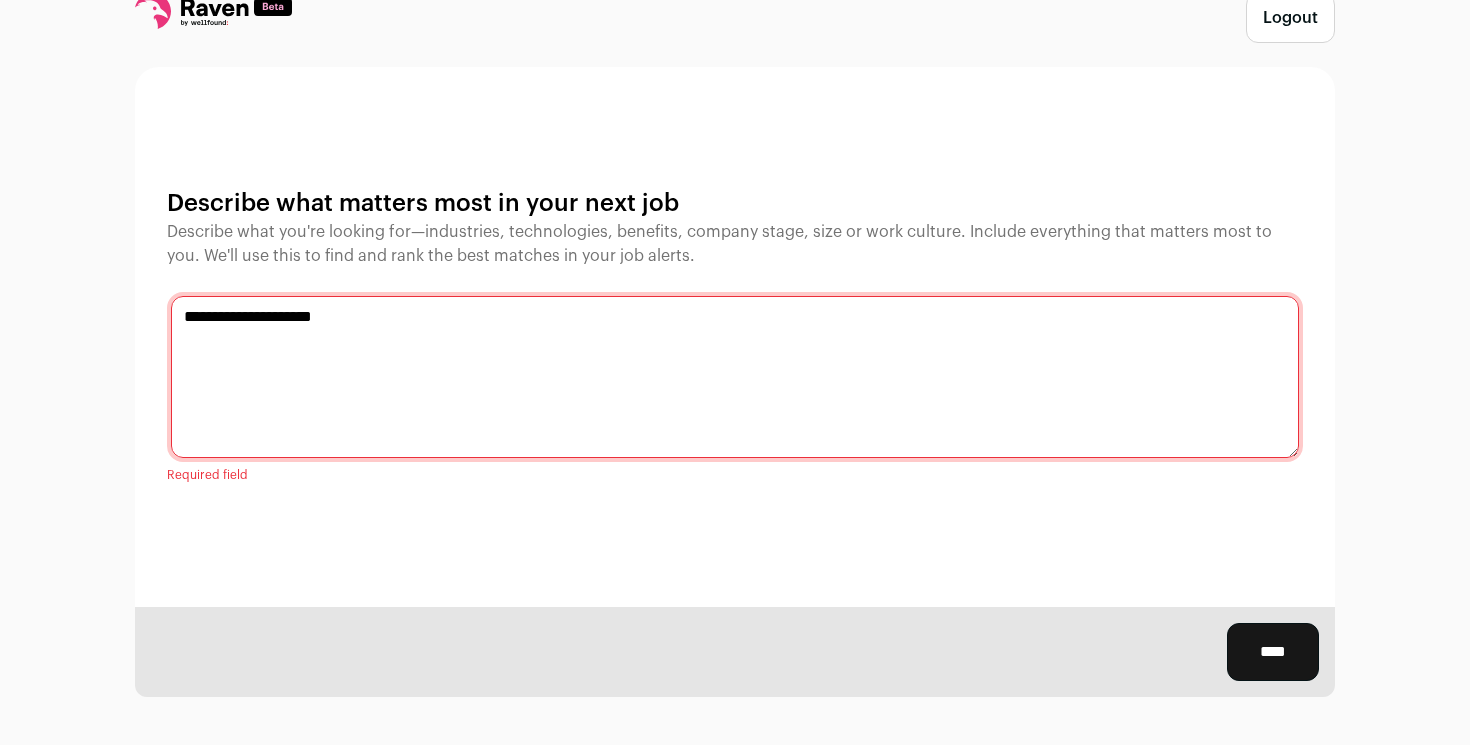 click on "**********" at bounding box center [735, 377] 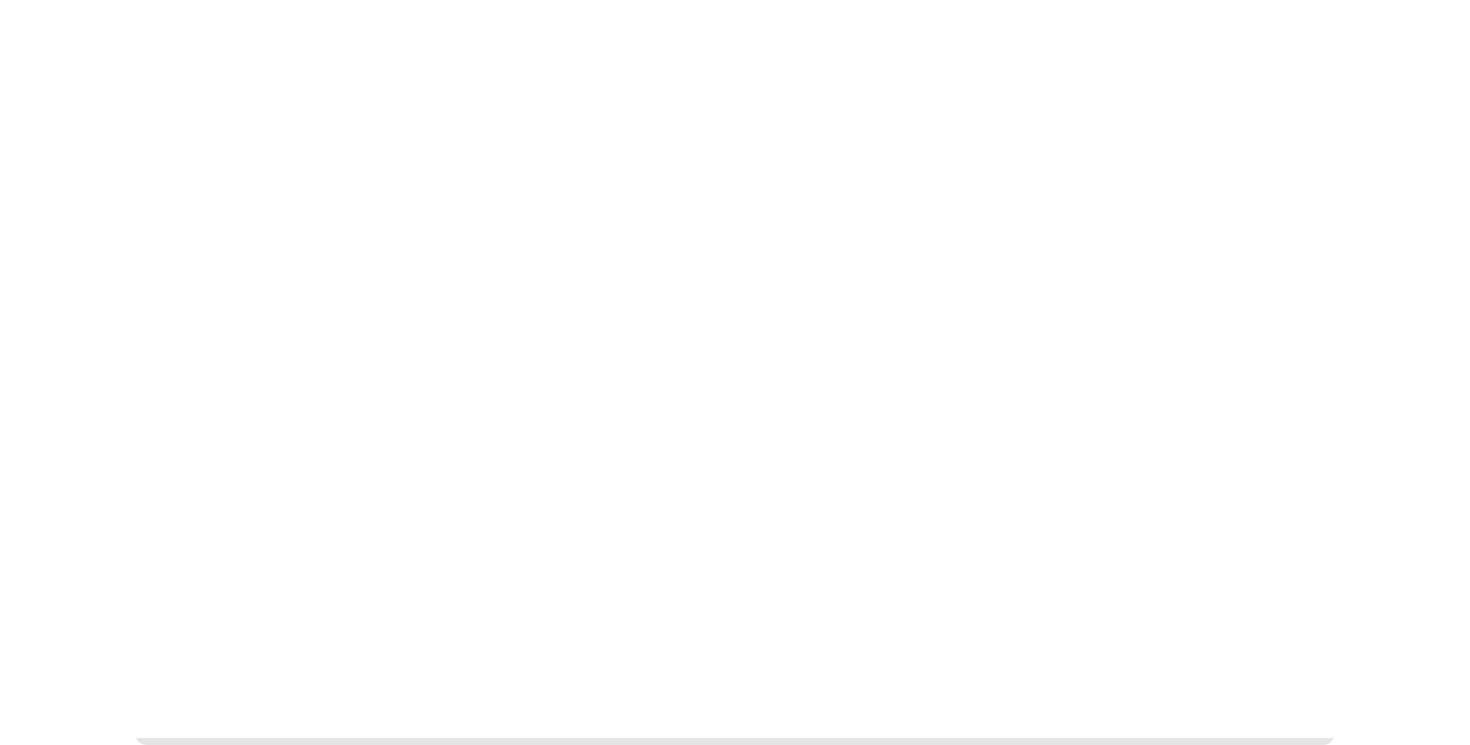 scroll, scrollTop: 0, scrollLeft: 0, axis: both 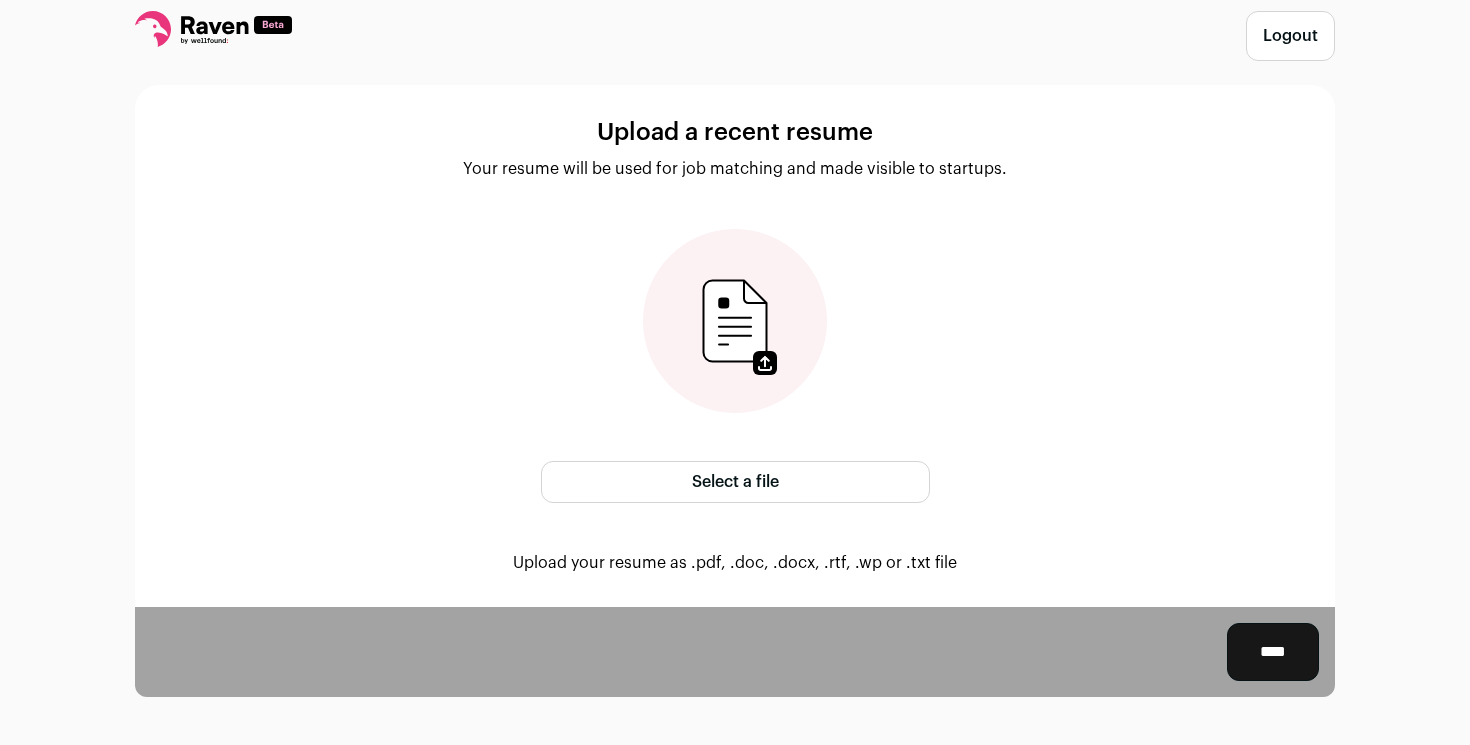 click on "Select a file" at bounding box center (735, 482) 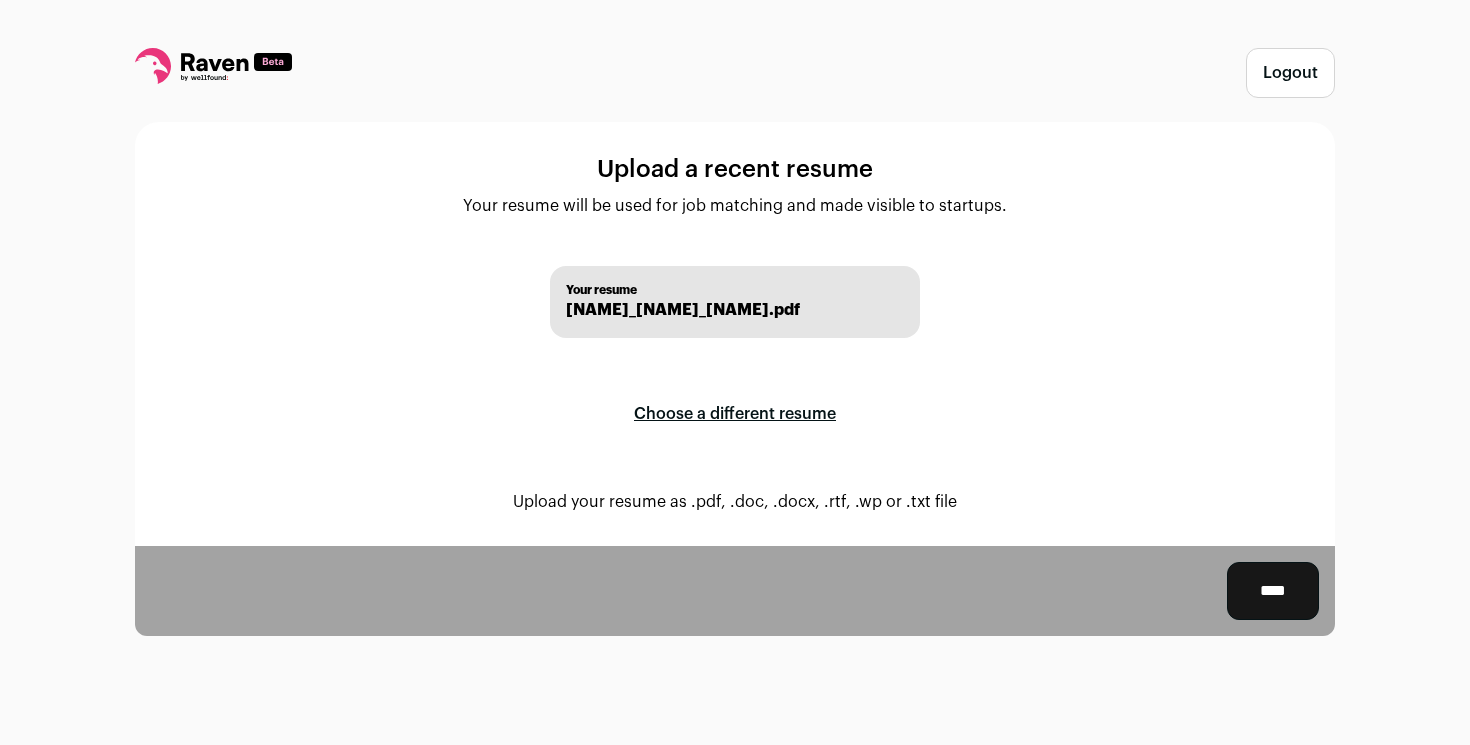 scroll, scrollTop: 0, scrollLeft: 0, axis: both 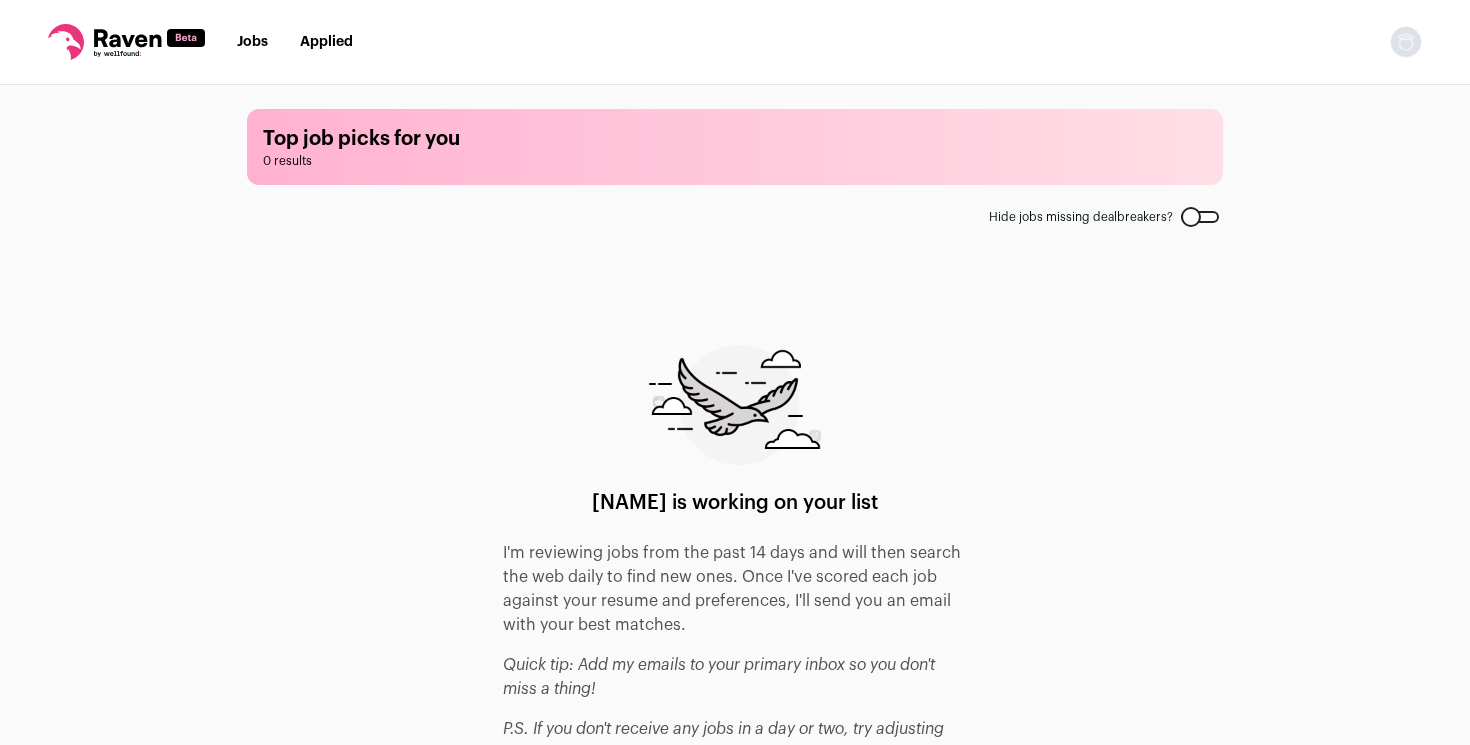 click on "Jobs" at bounding box center [252, 42] 